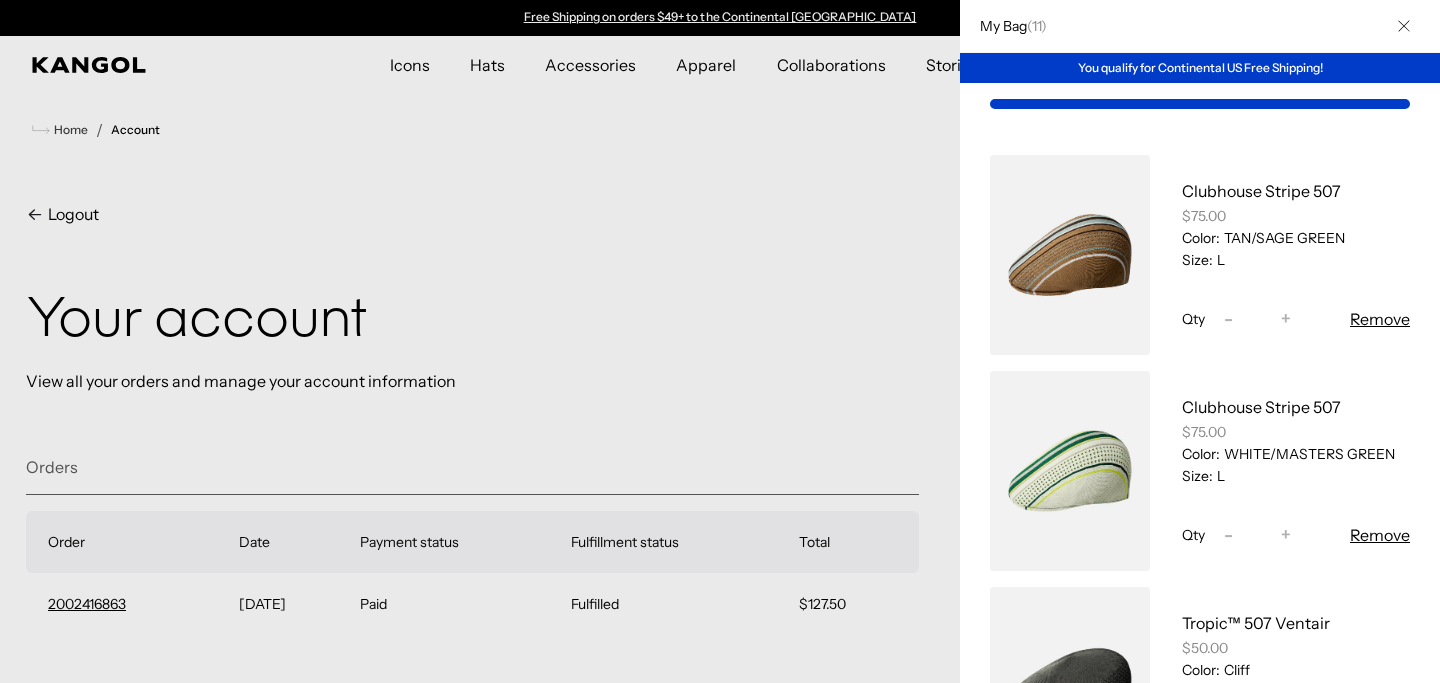 scroll, scrollTop: 0, scrollLeft: 0, axis: both 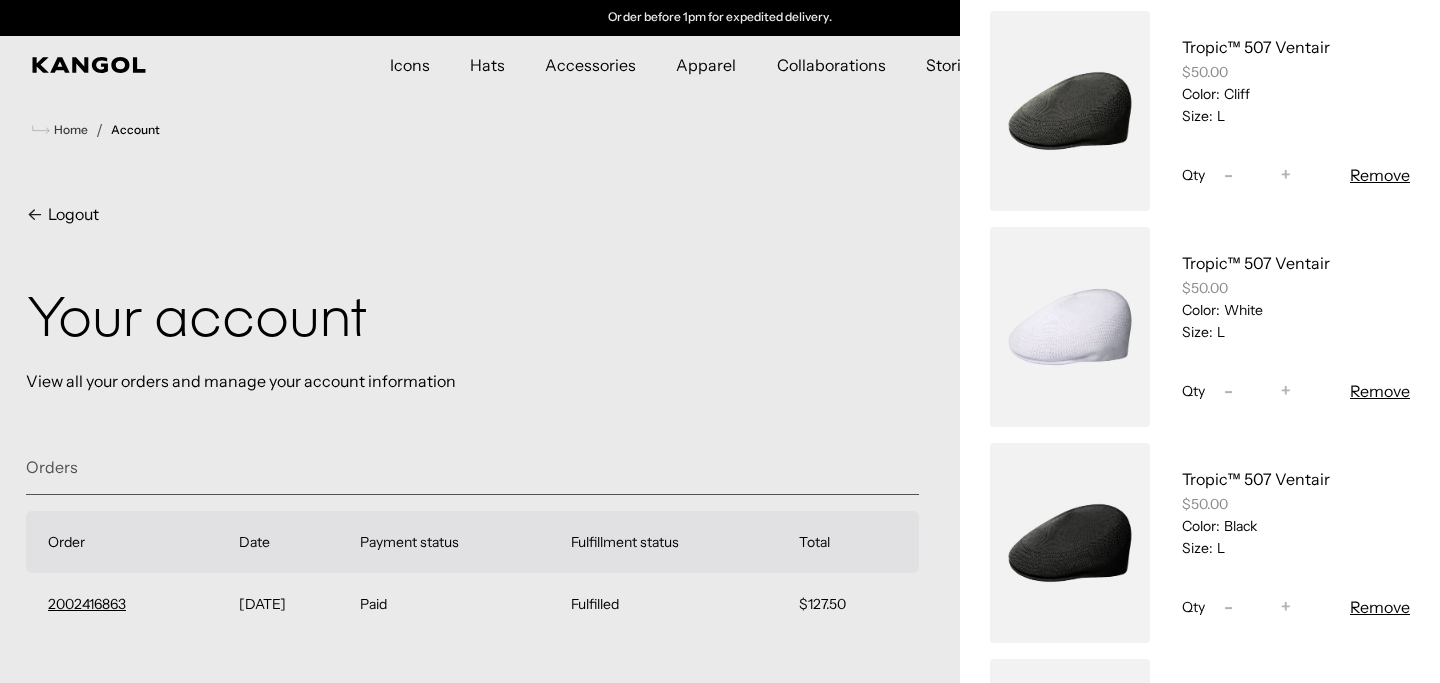 click on "Remove" at bounding box center (1380, 391) 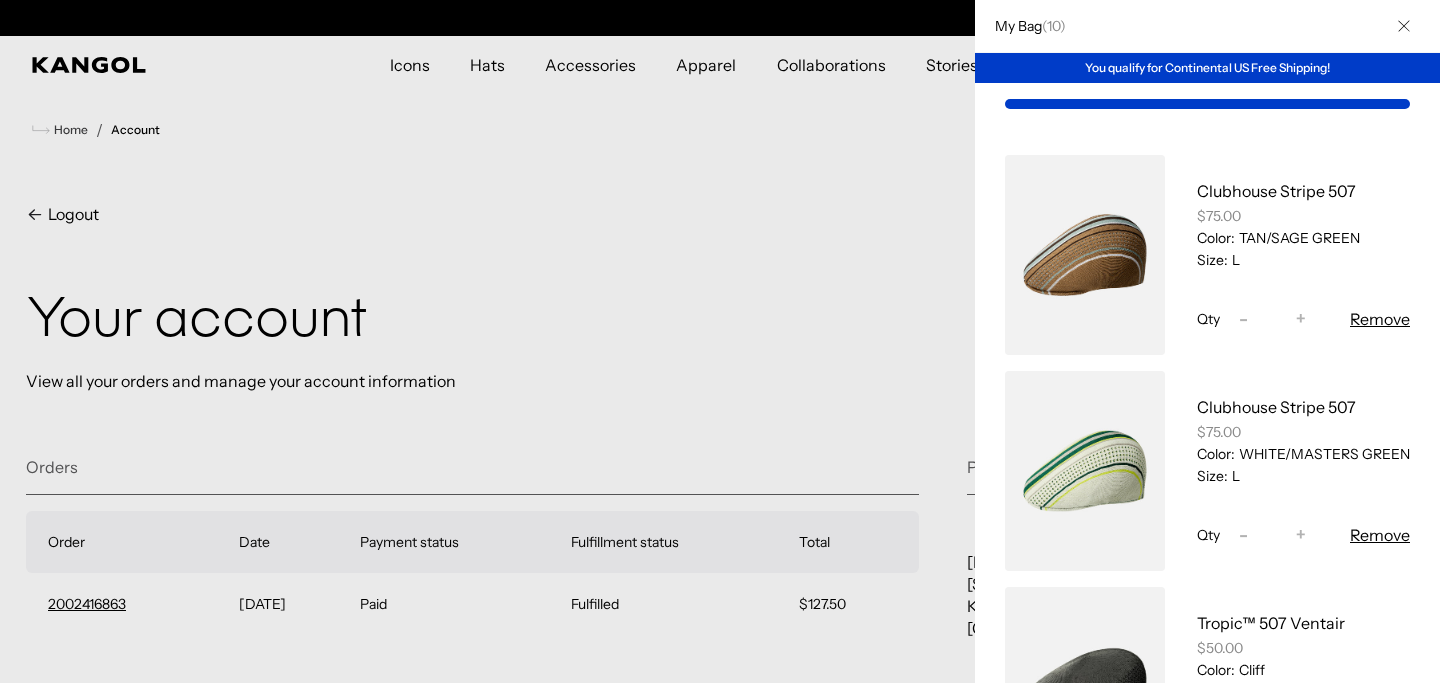 scroll, scrollTop: 0, scrollLeft: 0, axis: both 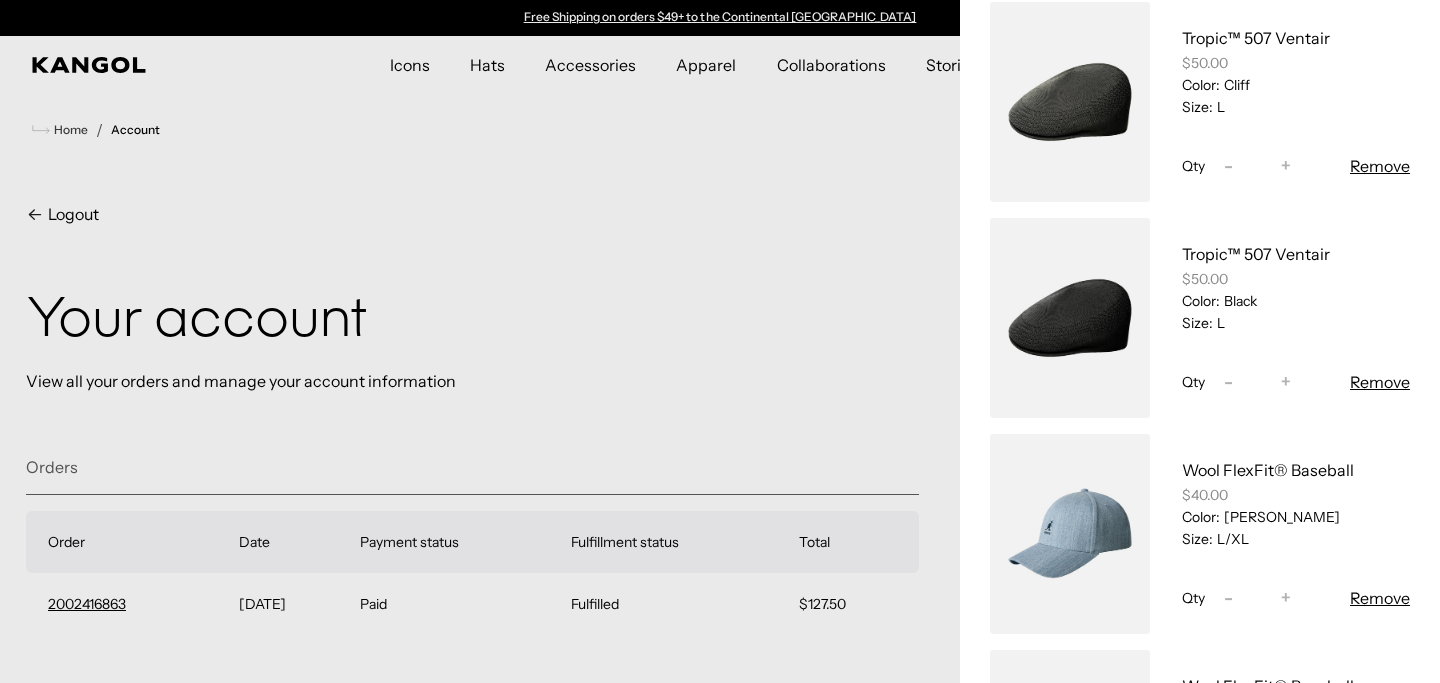 click on "Remove" at bounding box center [1380, 382] 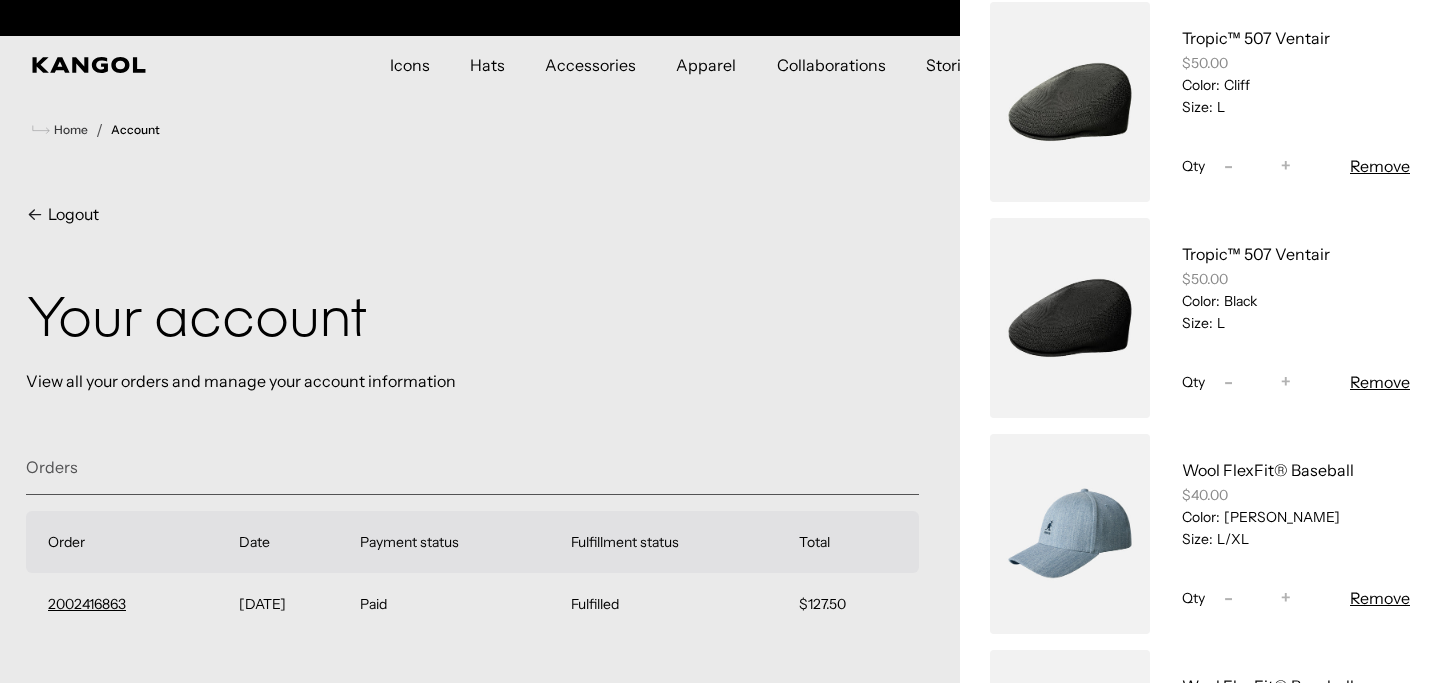 scroll, scrollTop: 0, scrollLeft: 412, axis: horizontal 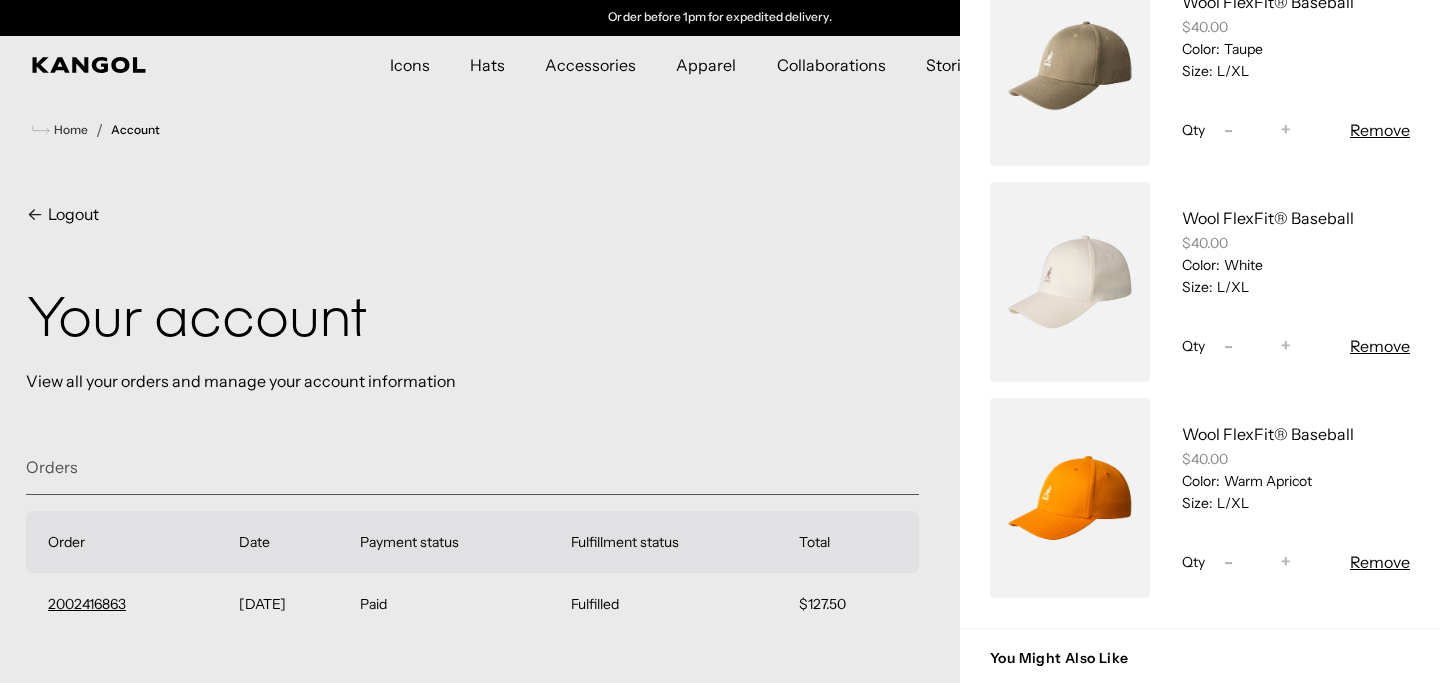 click on "Remove" at bounding box center [1380, 346] 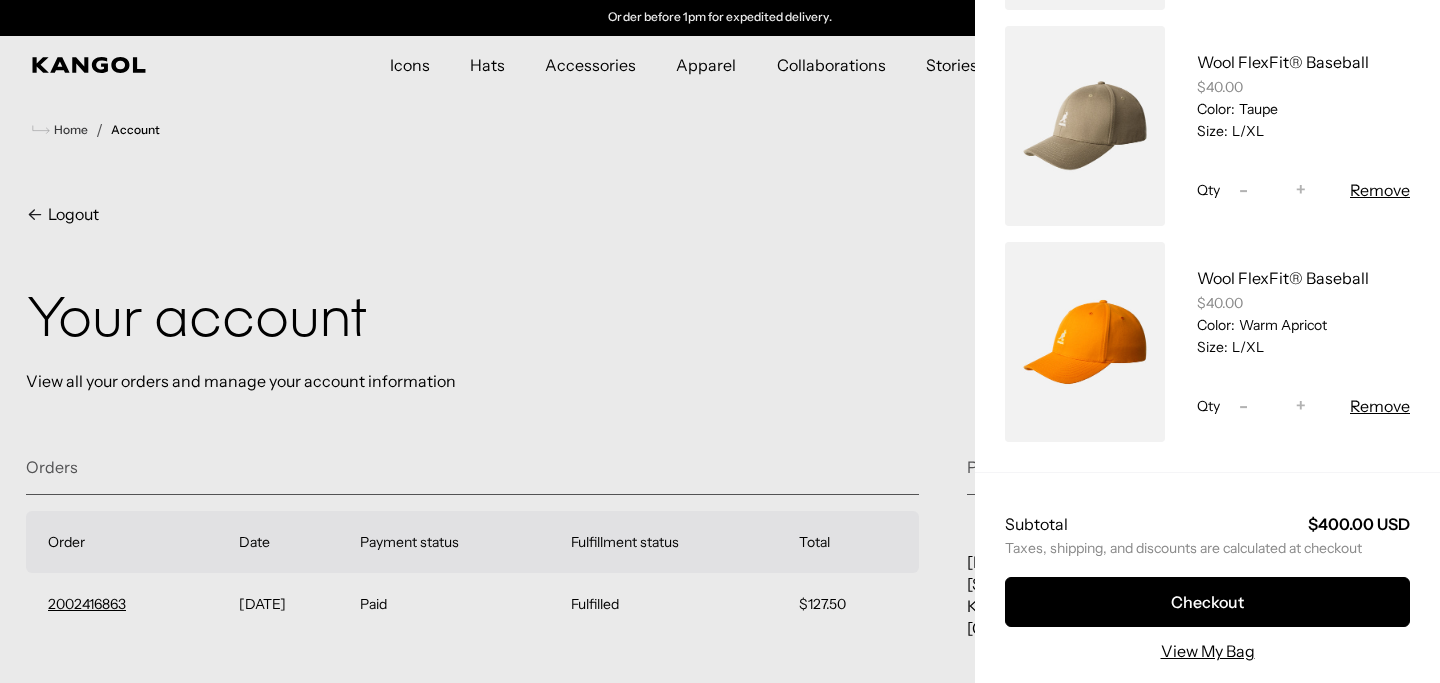 scroll, scrollTop: 0, scrollLeft: 0, axis: both 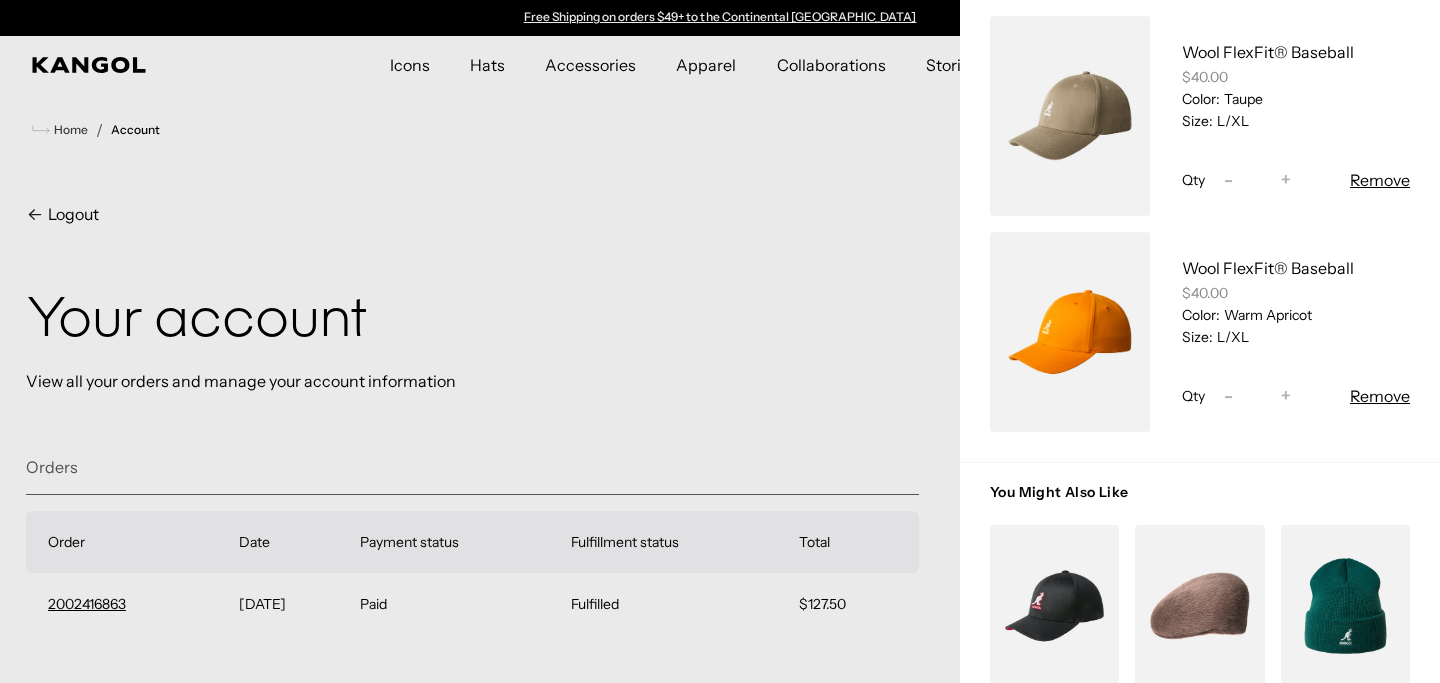 click on "Remove" at bounding box center [1380, 396] 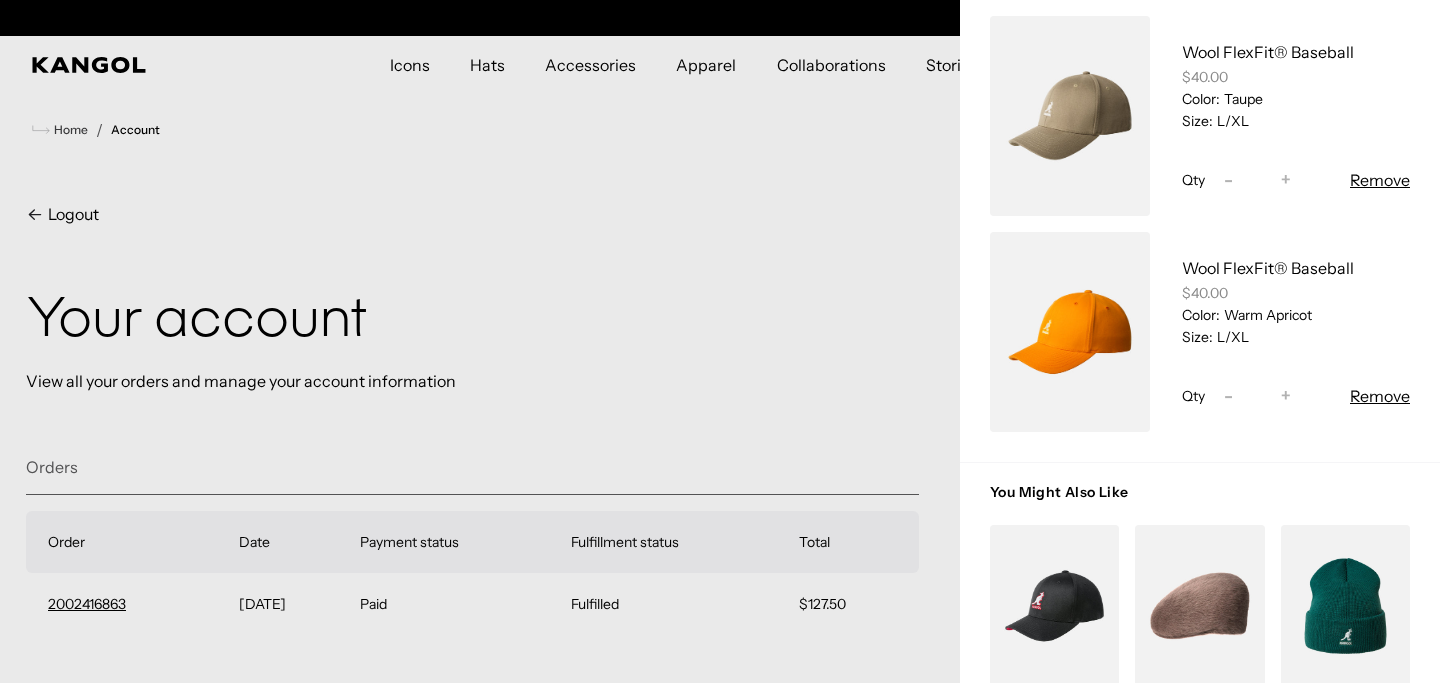 scroll 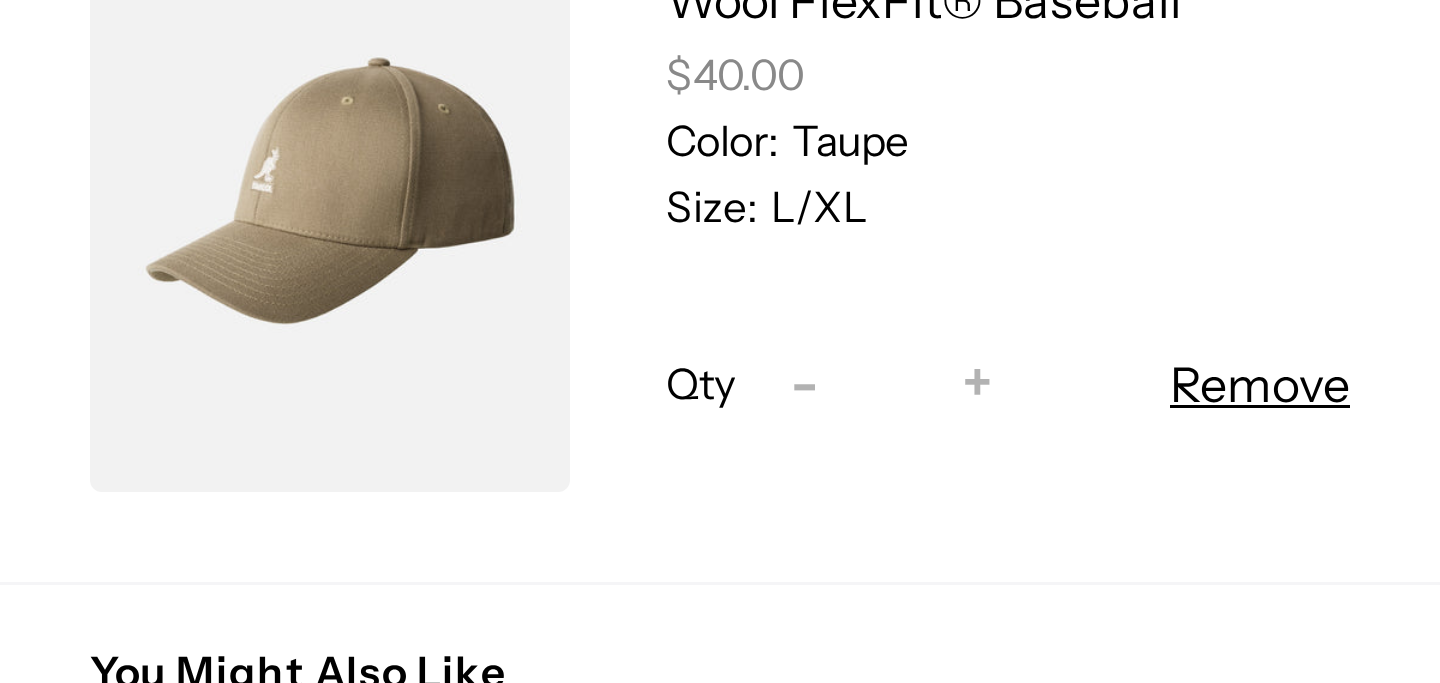 click on "Remove" at bounding box center (1380, 288) 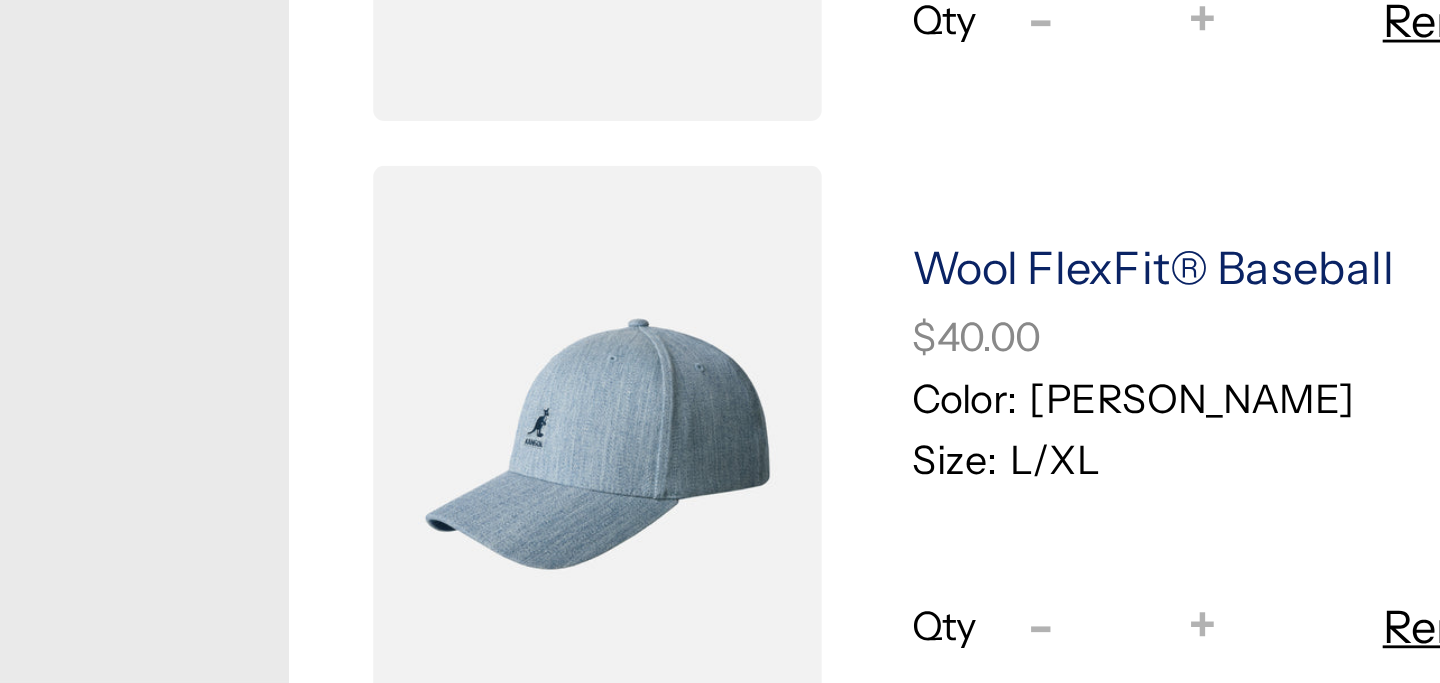 click on "Wool FlexFit® Baseball" at bounding box center (1268, 219) 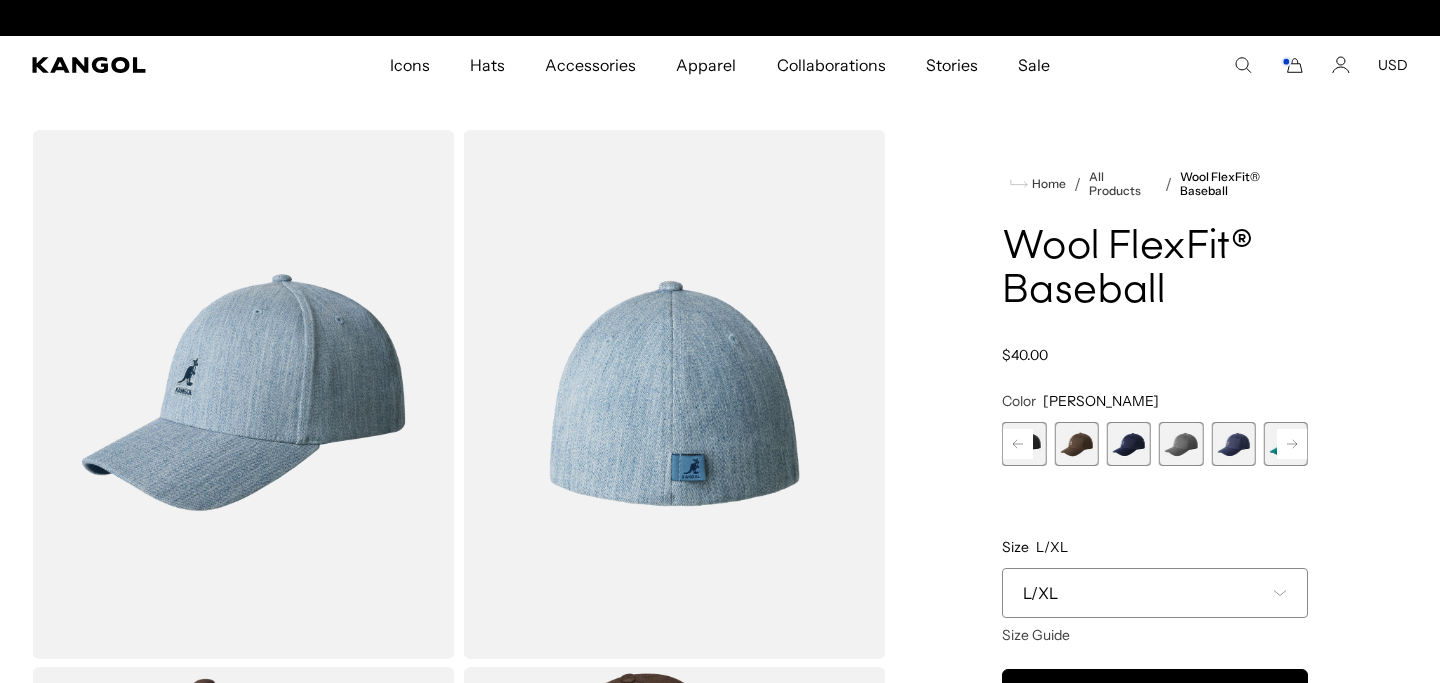 click 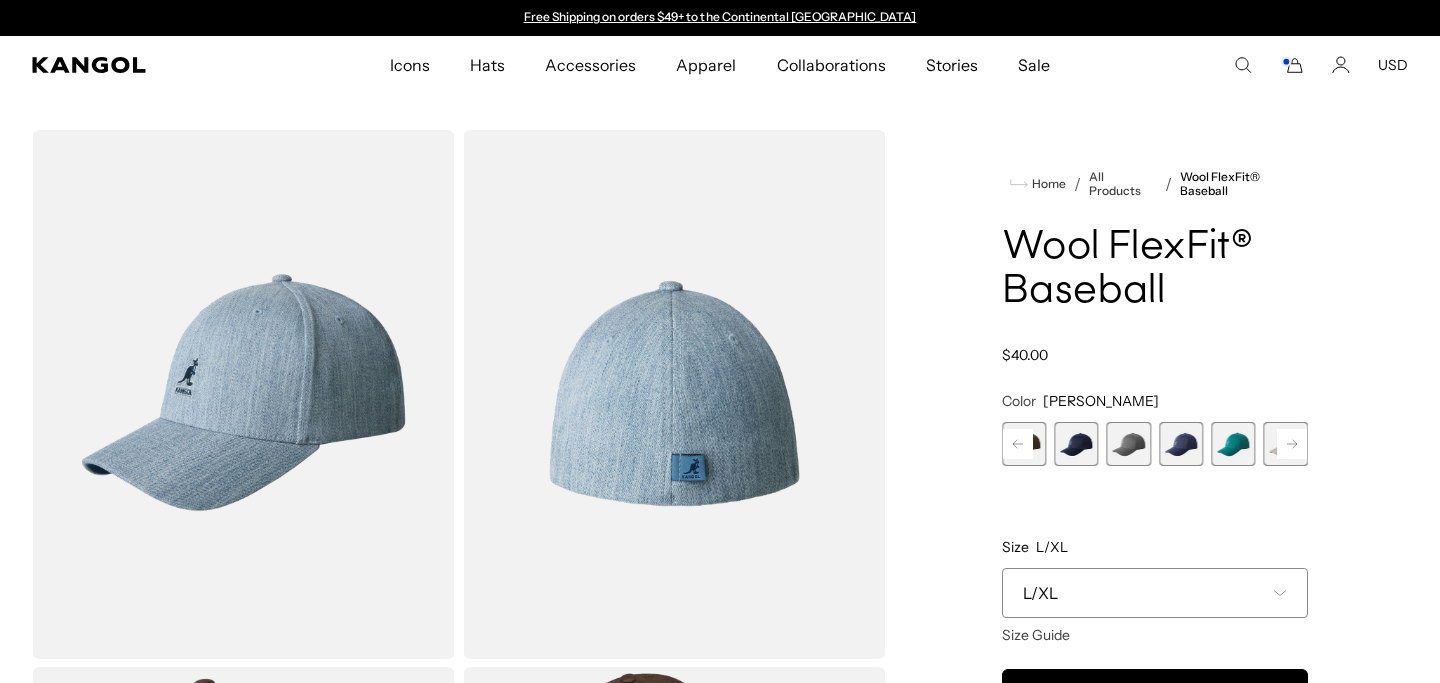 scroll, scrollTop: 0, scrollLeft: 0, axis: both 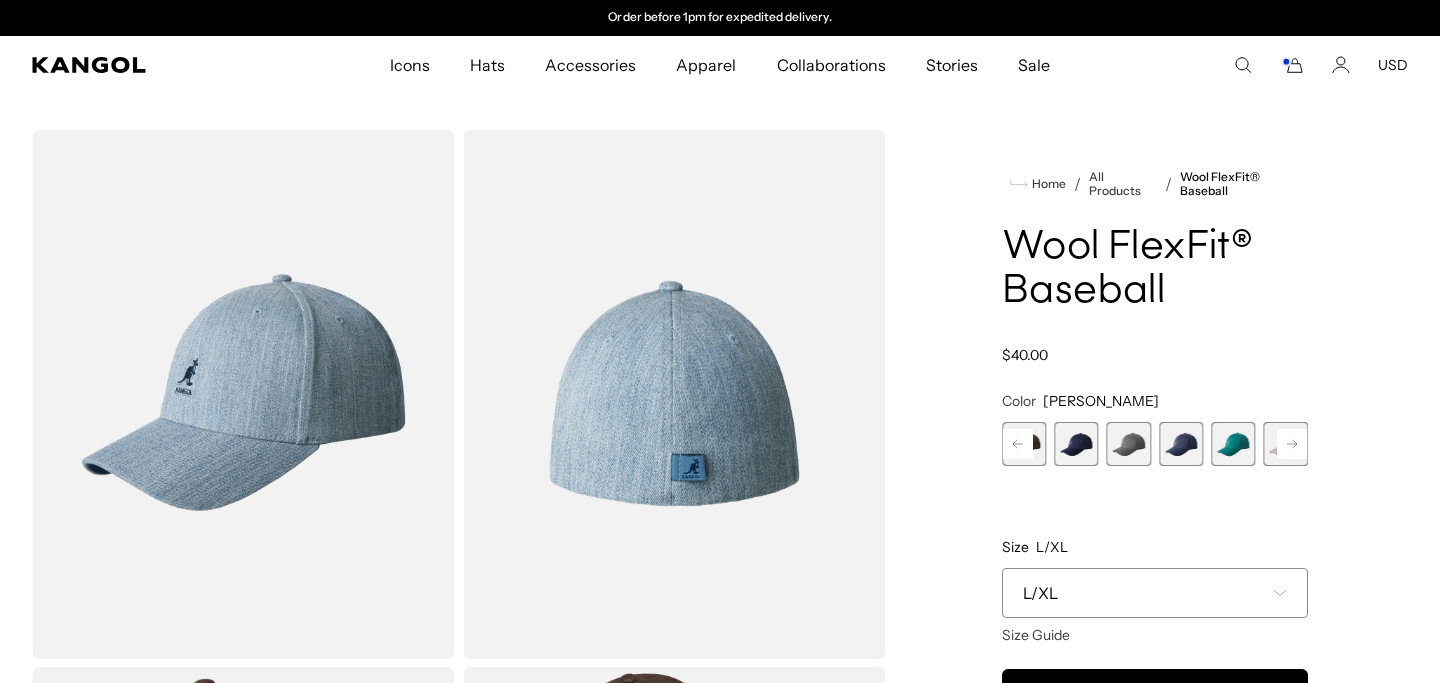 click 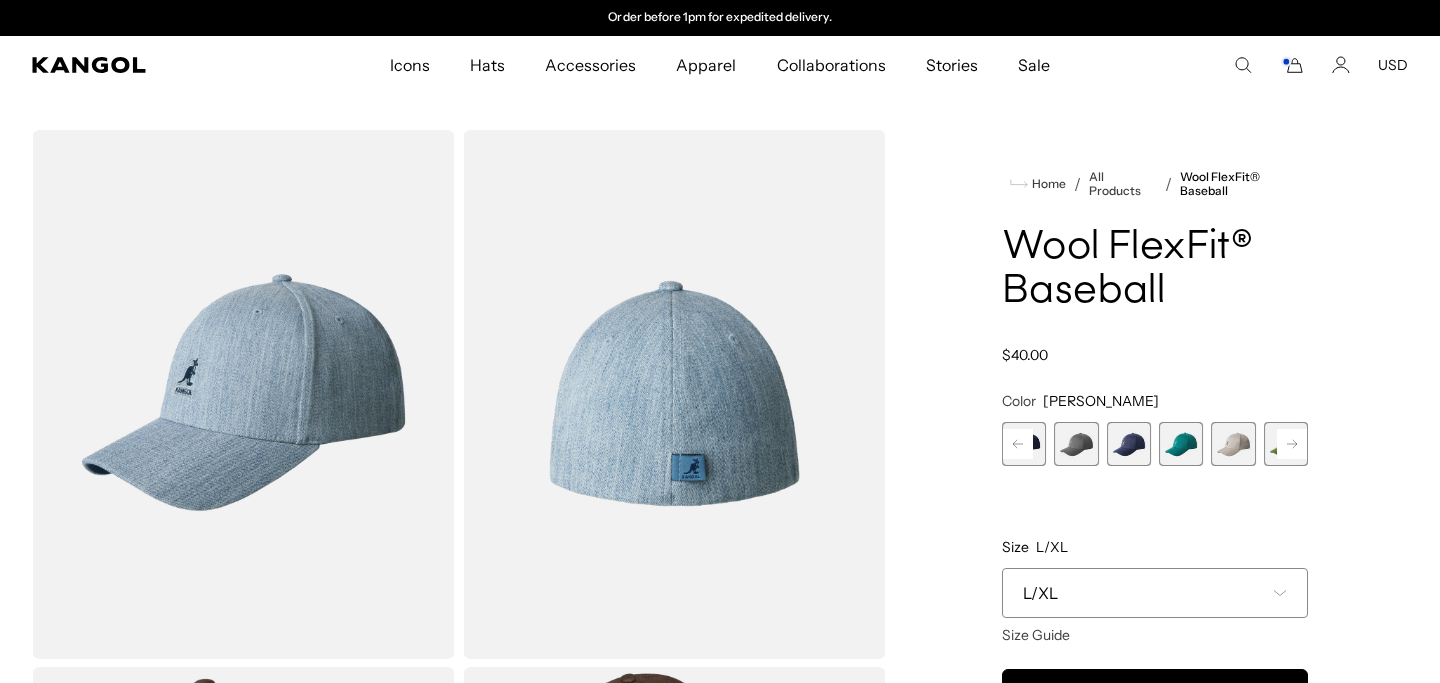 scroll, scrollTop: 0, scrollLeft: 0, axis: both 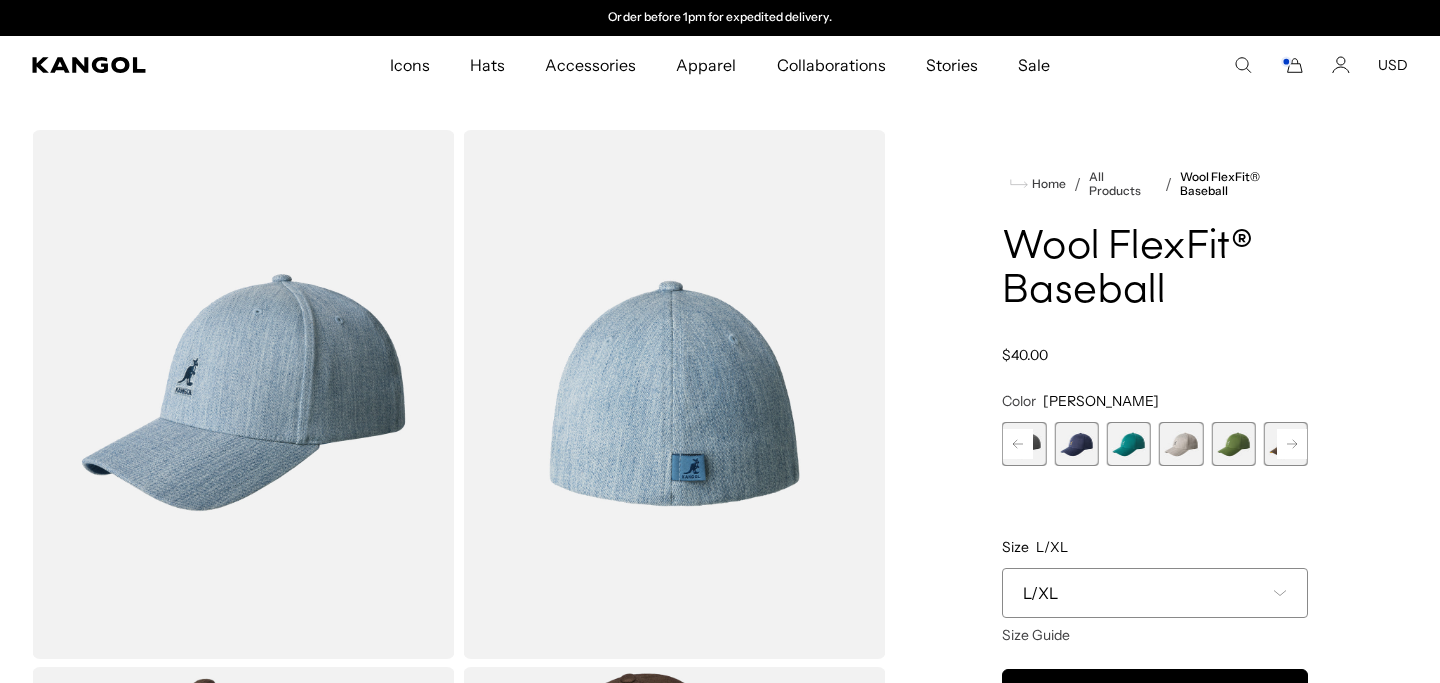 click 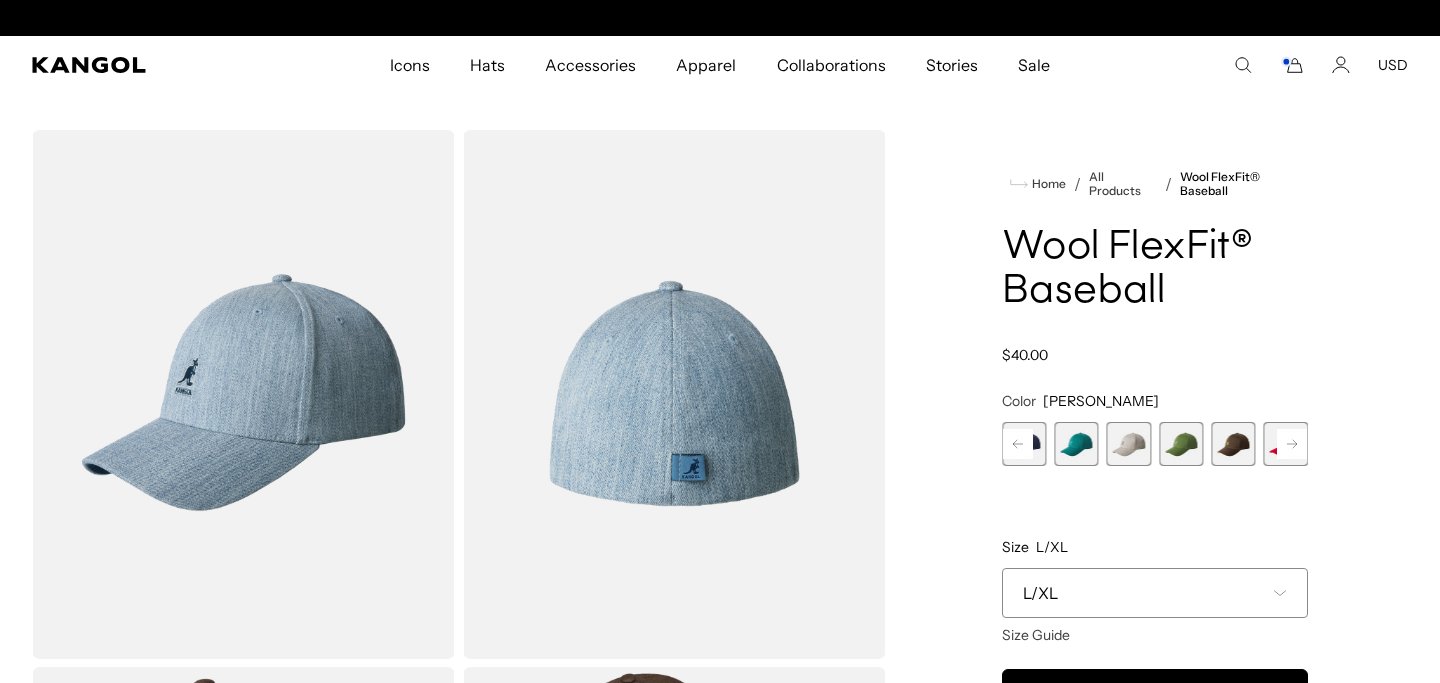 scroll, scrollTop: 0, scrollLeft: 0, axis: both 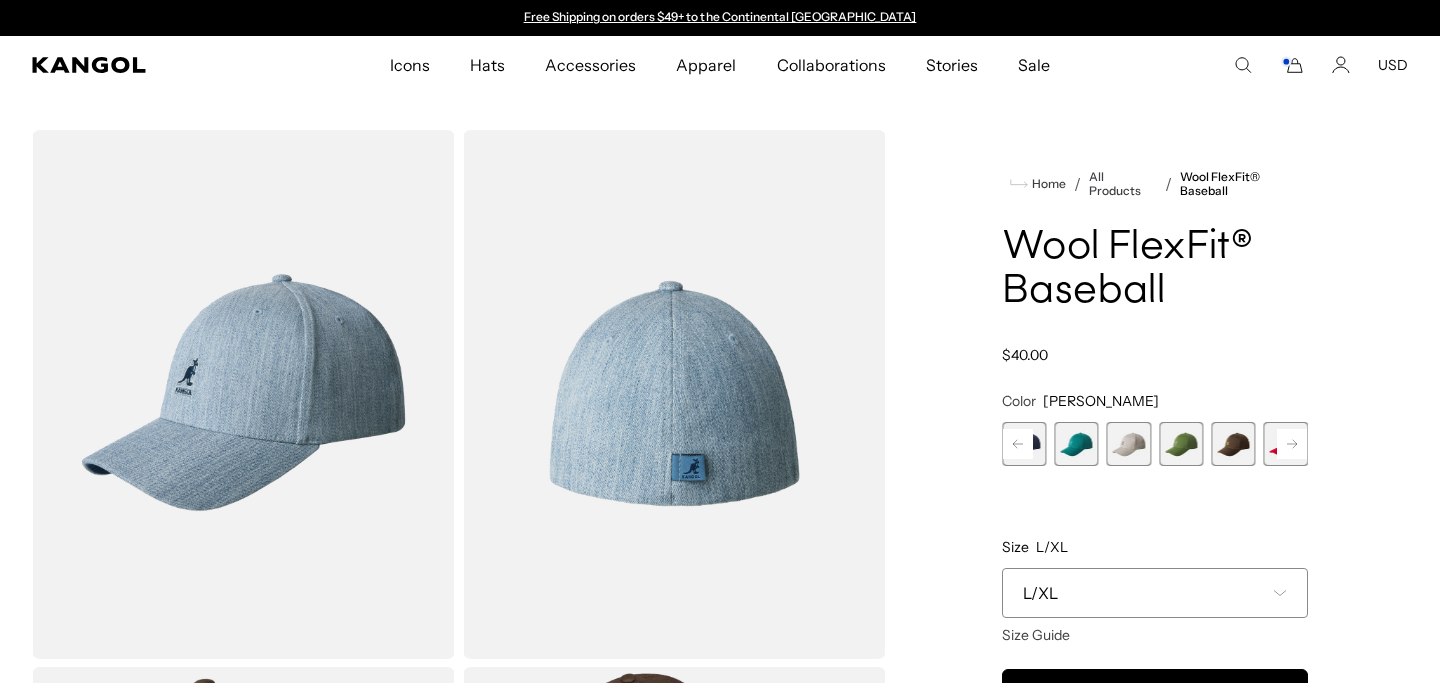 click 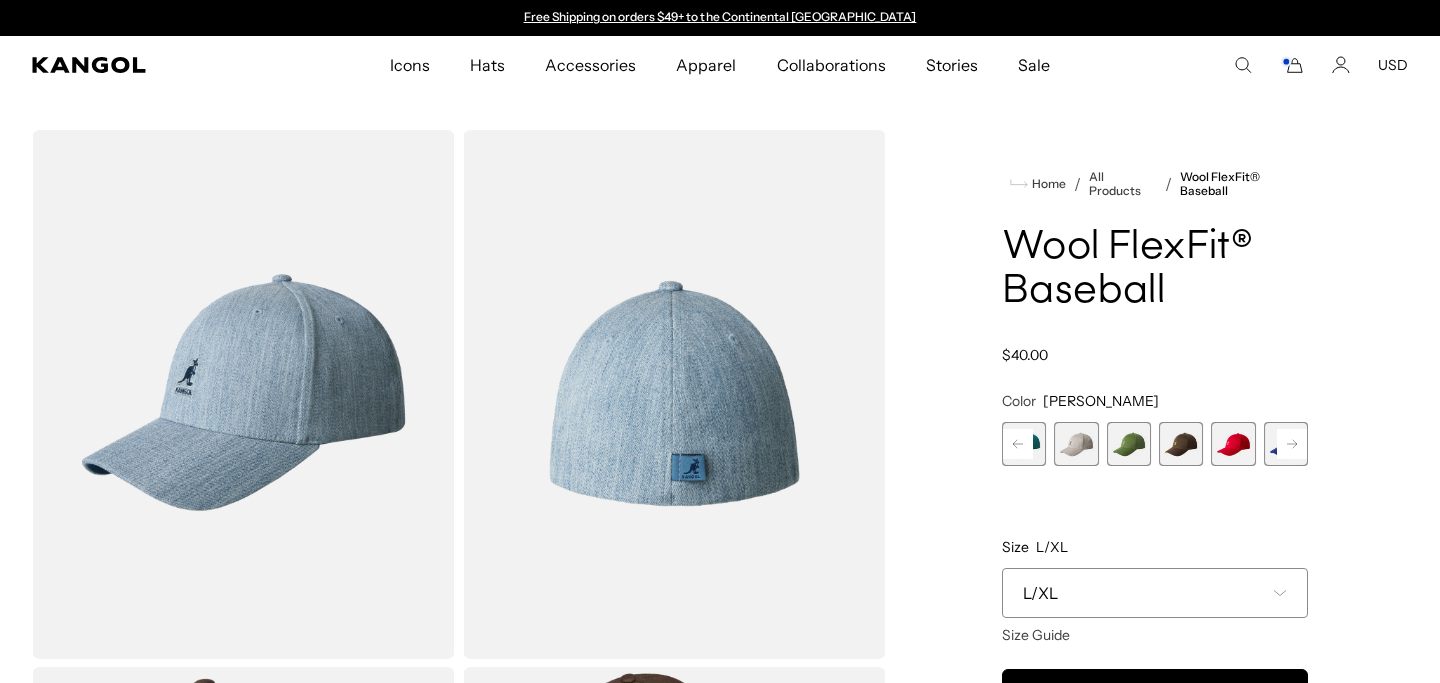 click at bounding box center (1129, 444) 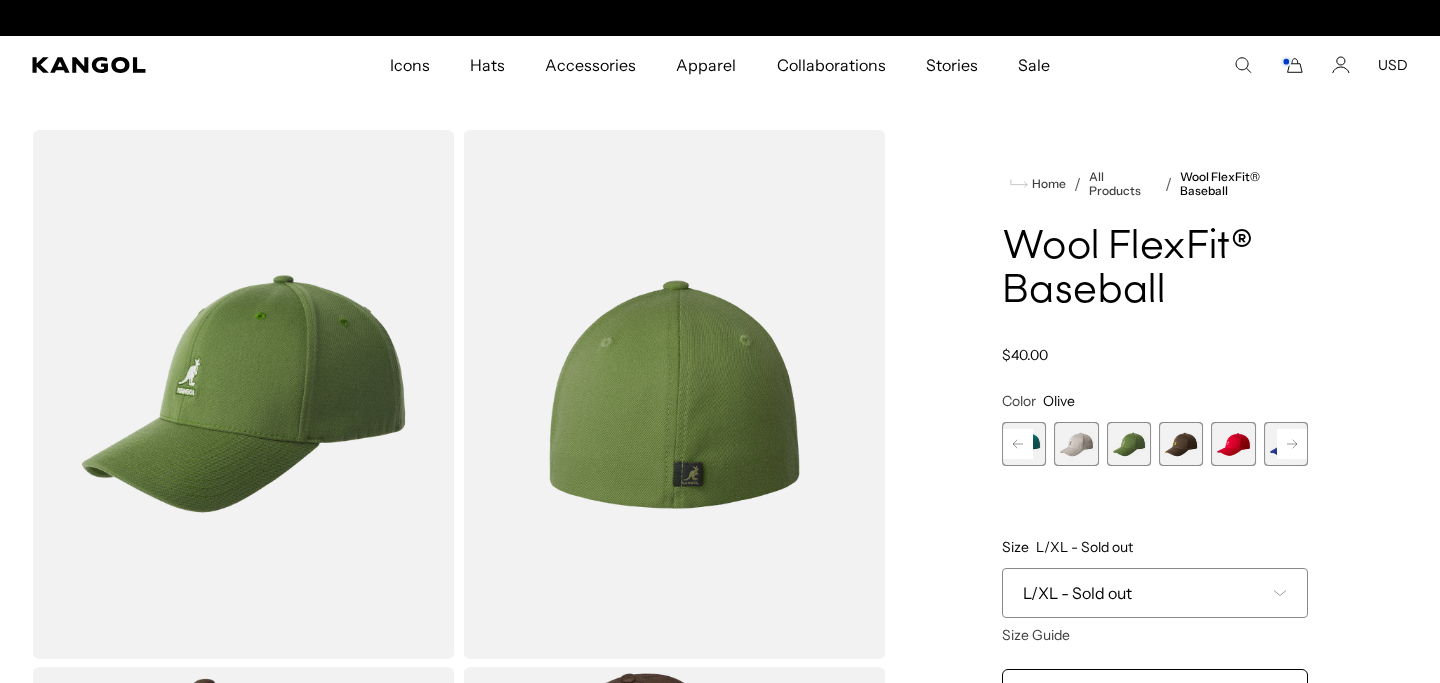 scroll, scrollTop: 0, scrollLeft: 412, axis: horizontal 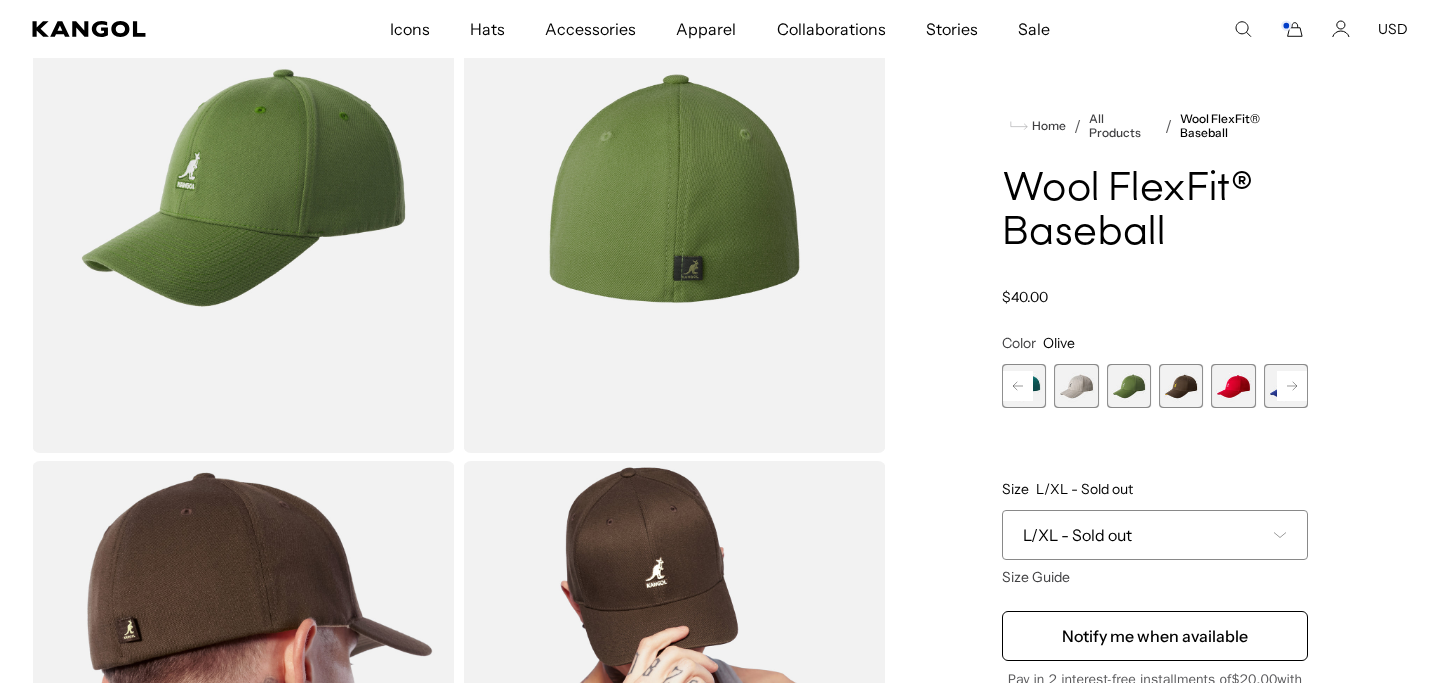 click 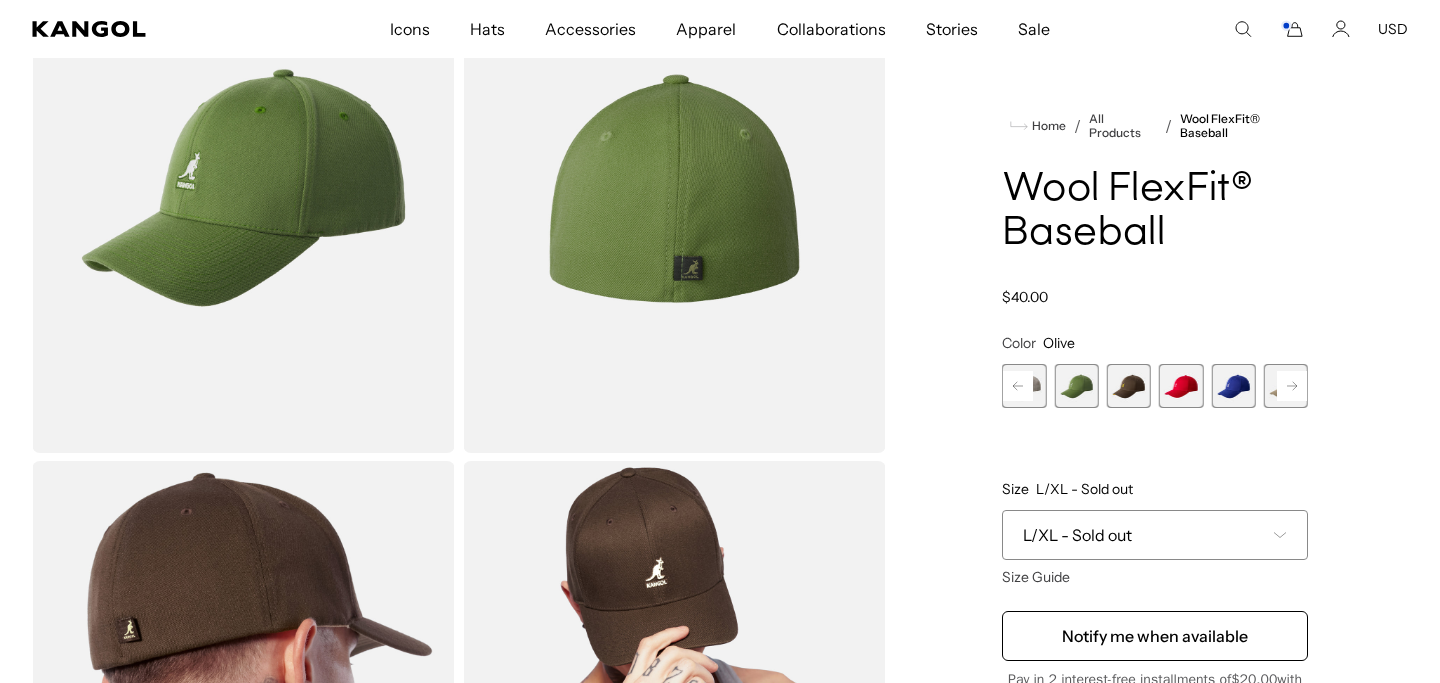 scroll, scrollTop: 0, scrollLeft: 412, axis: horizontal 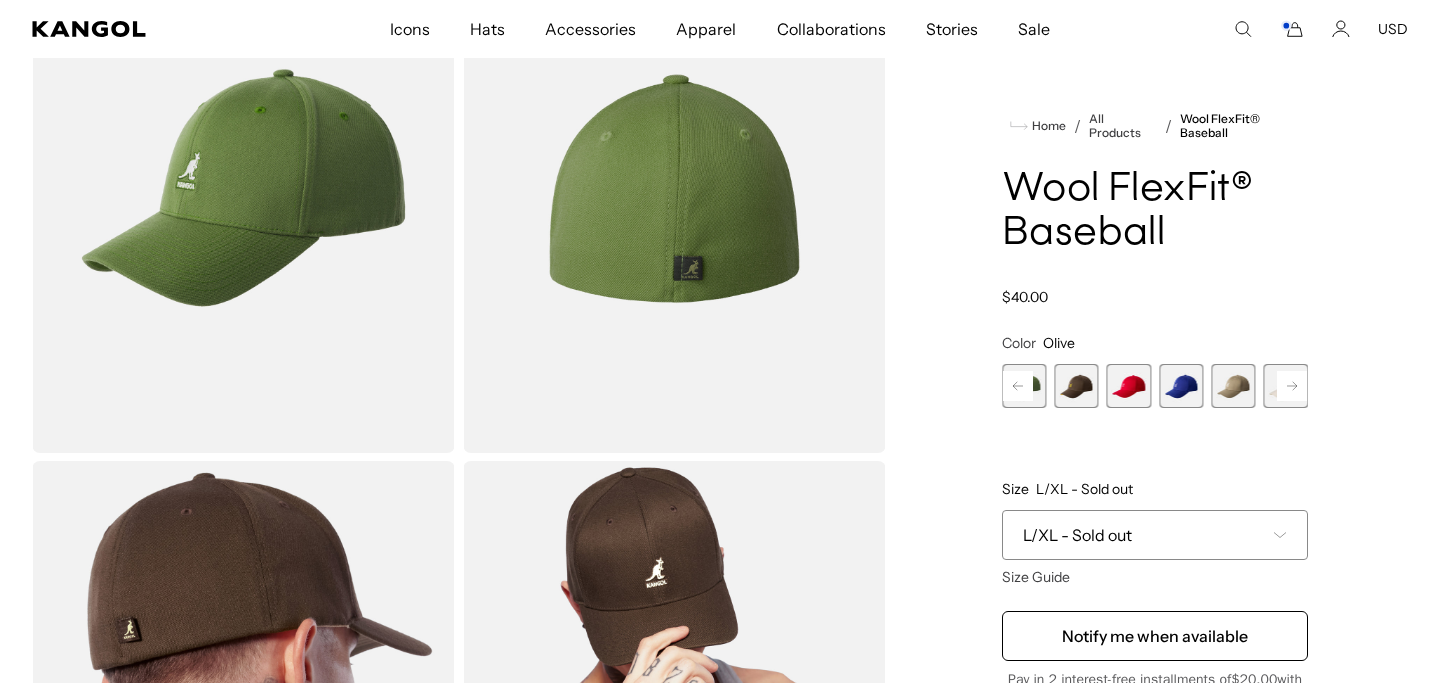 click 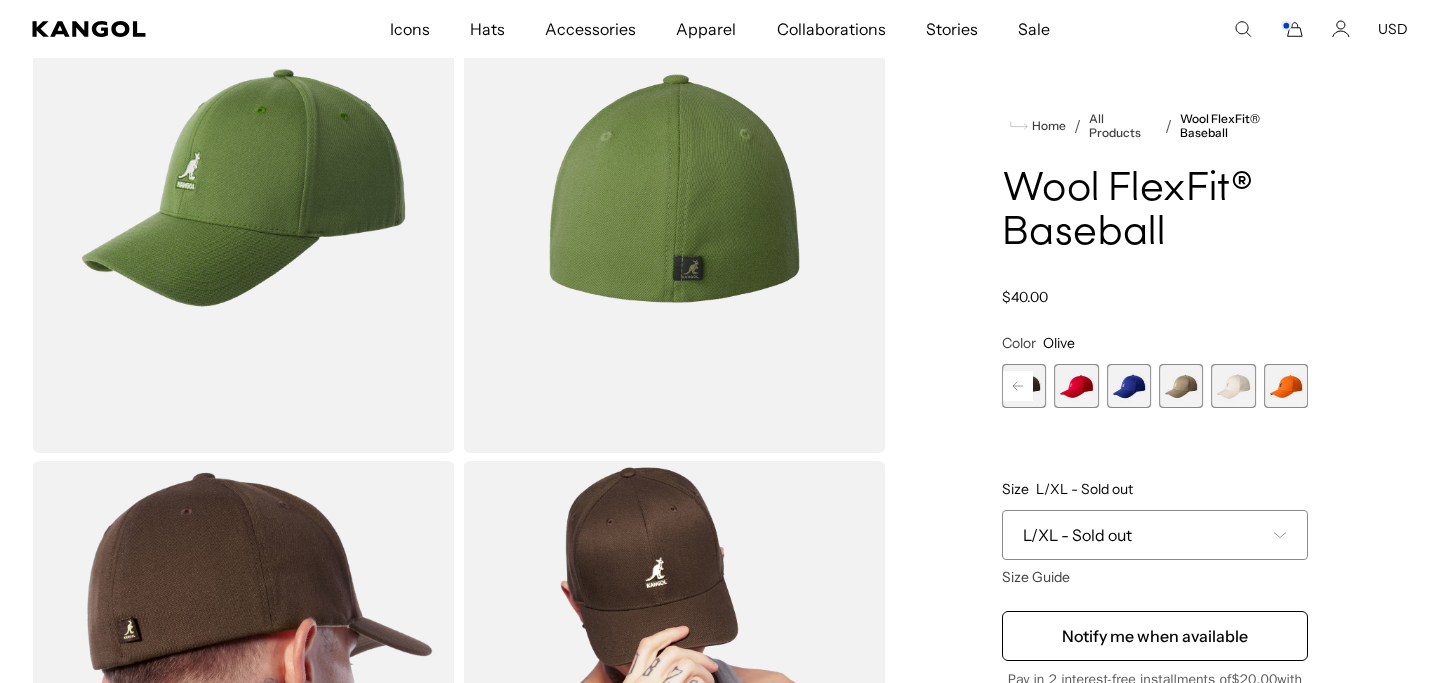 click at bounding box center [1286, 386] 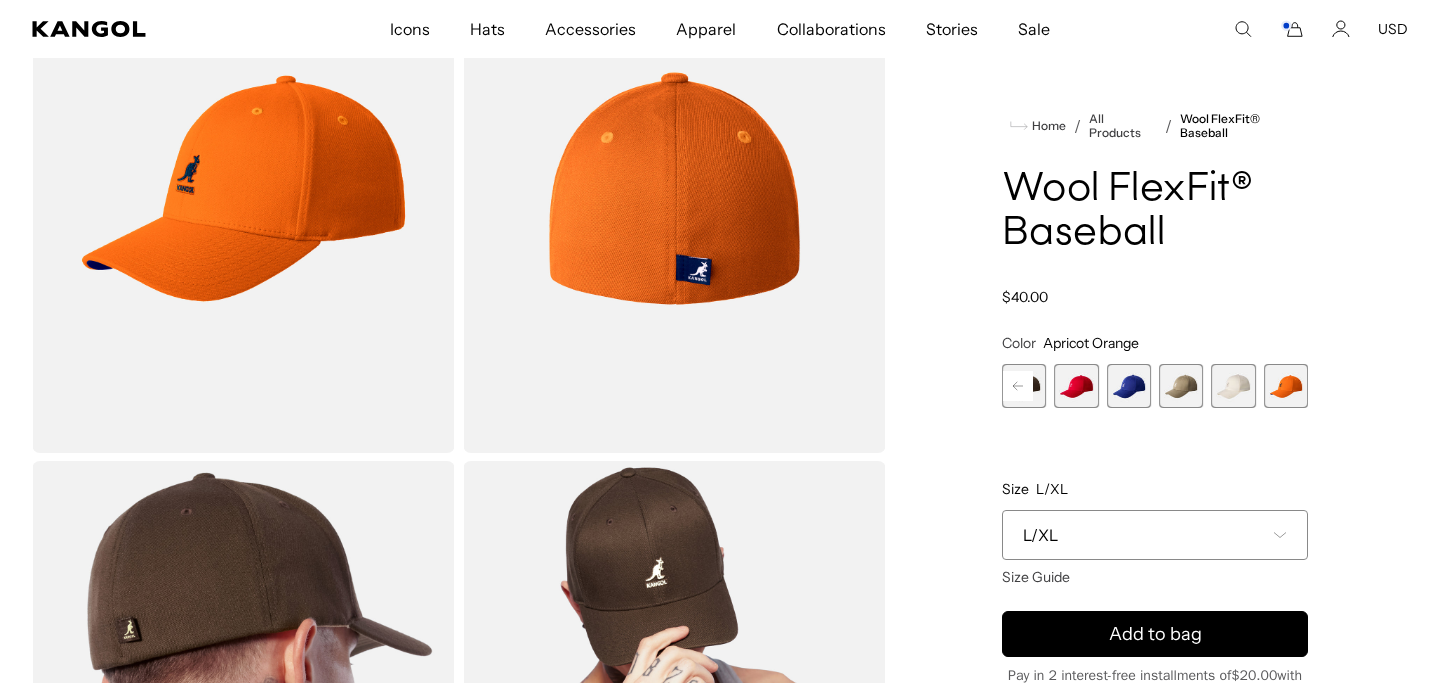scroll, scrollTop: 0, scrollLeft: 0, axis: both 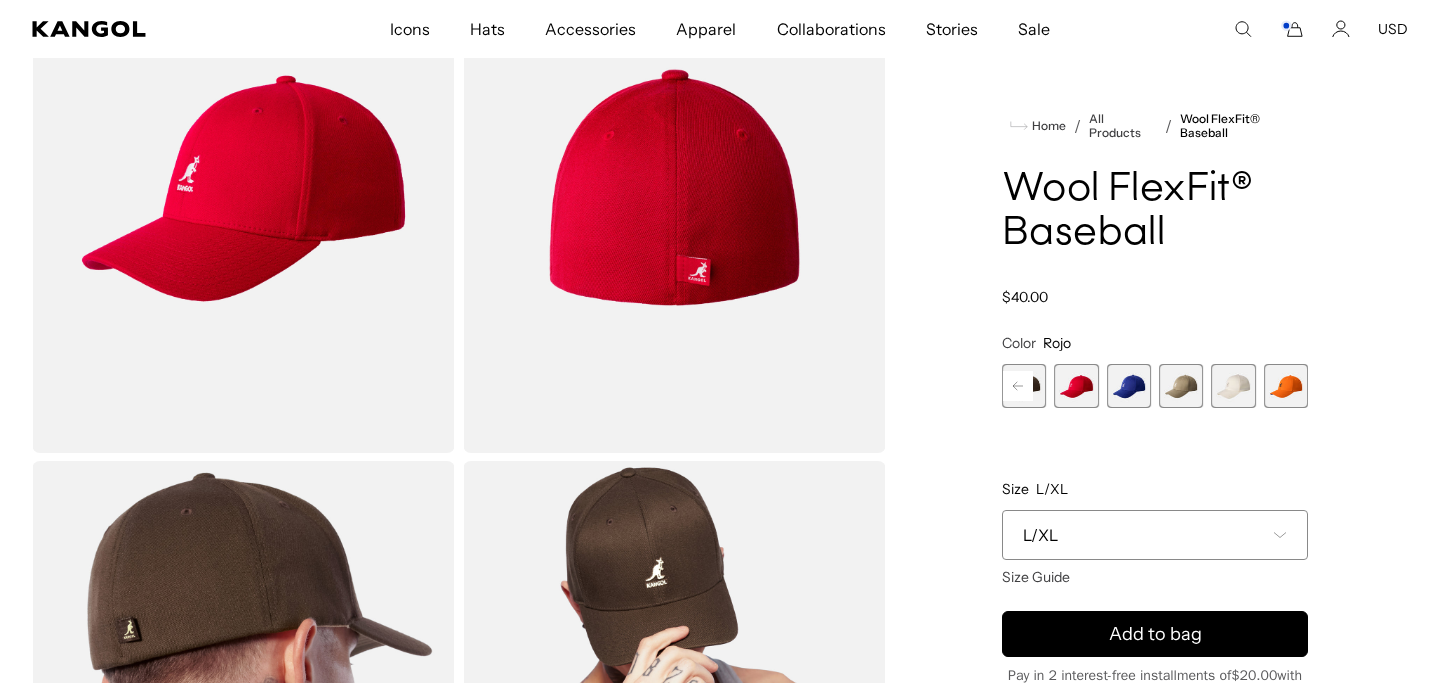 click 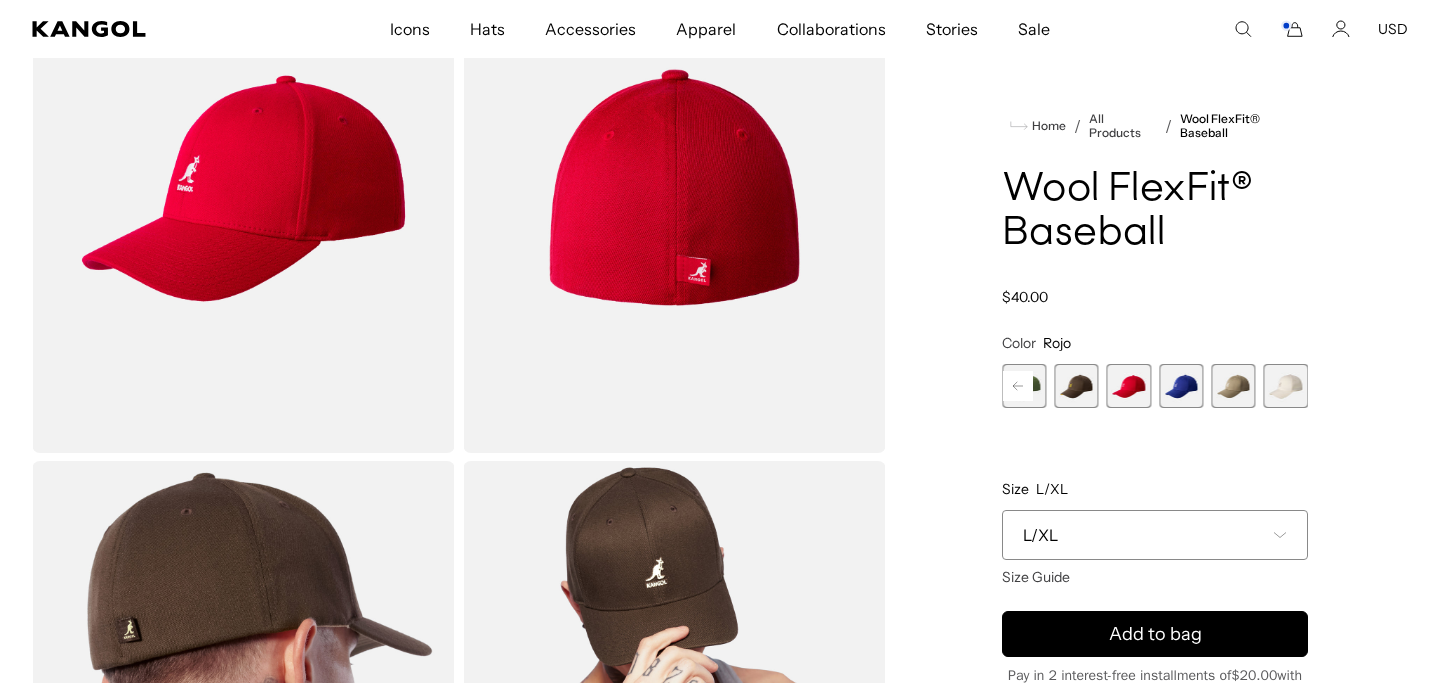 click 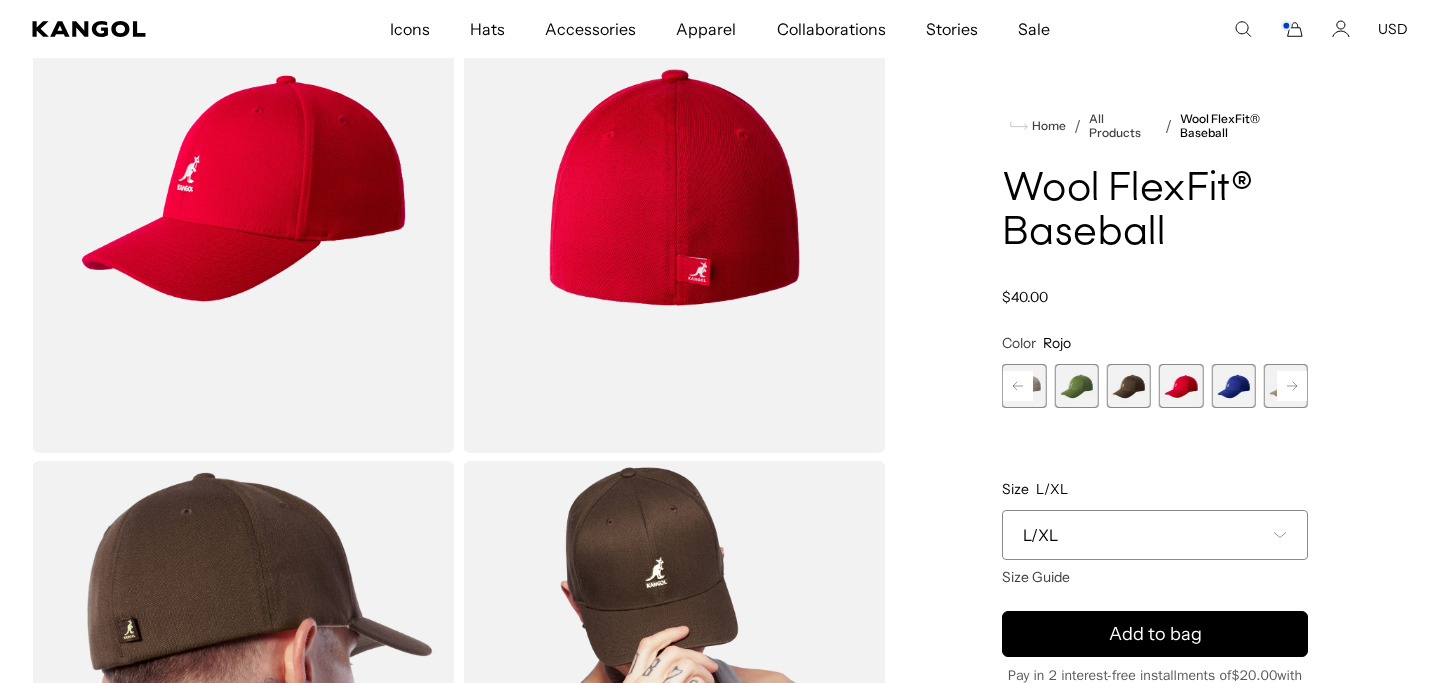 click 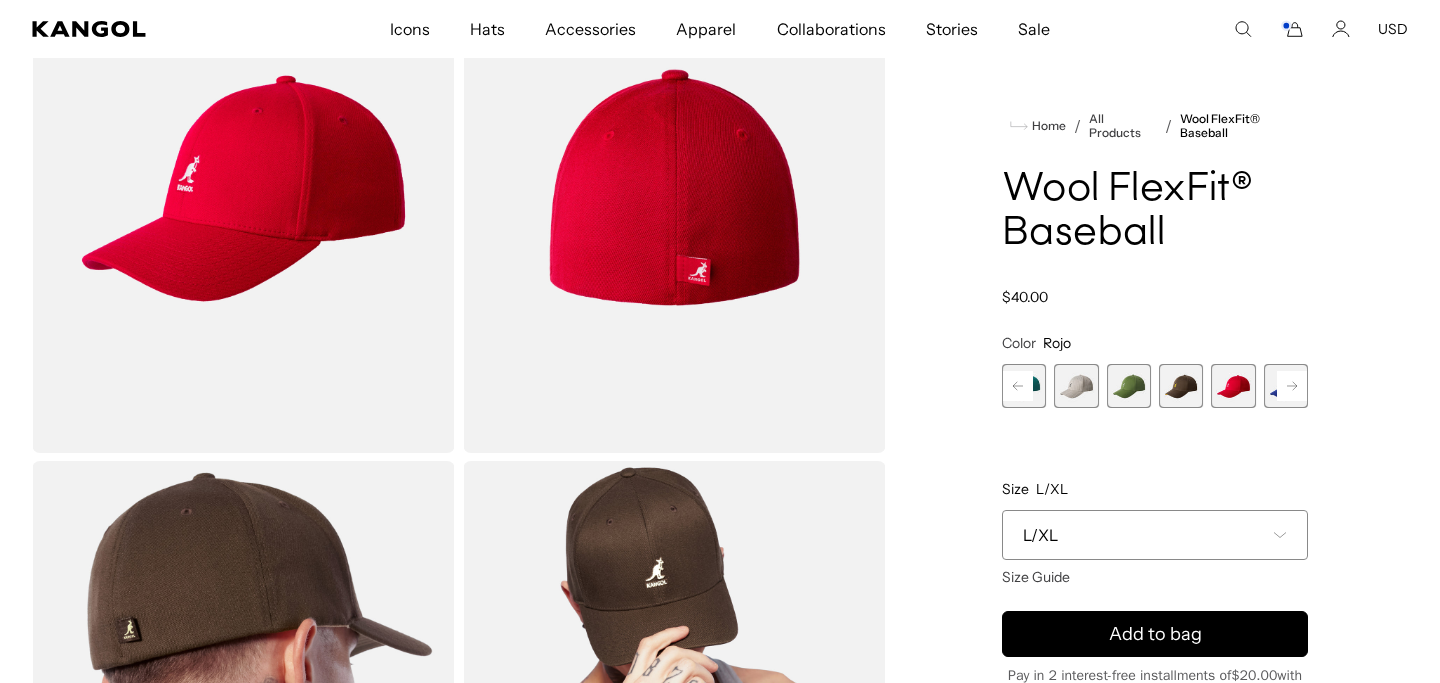 scroll, scrollTop: 0, scrollLeft: 412, axis: horizontal 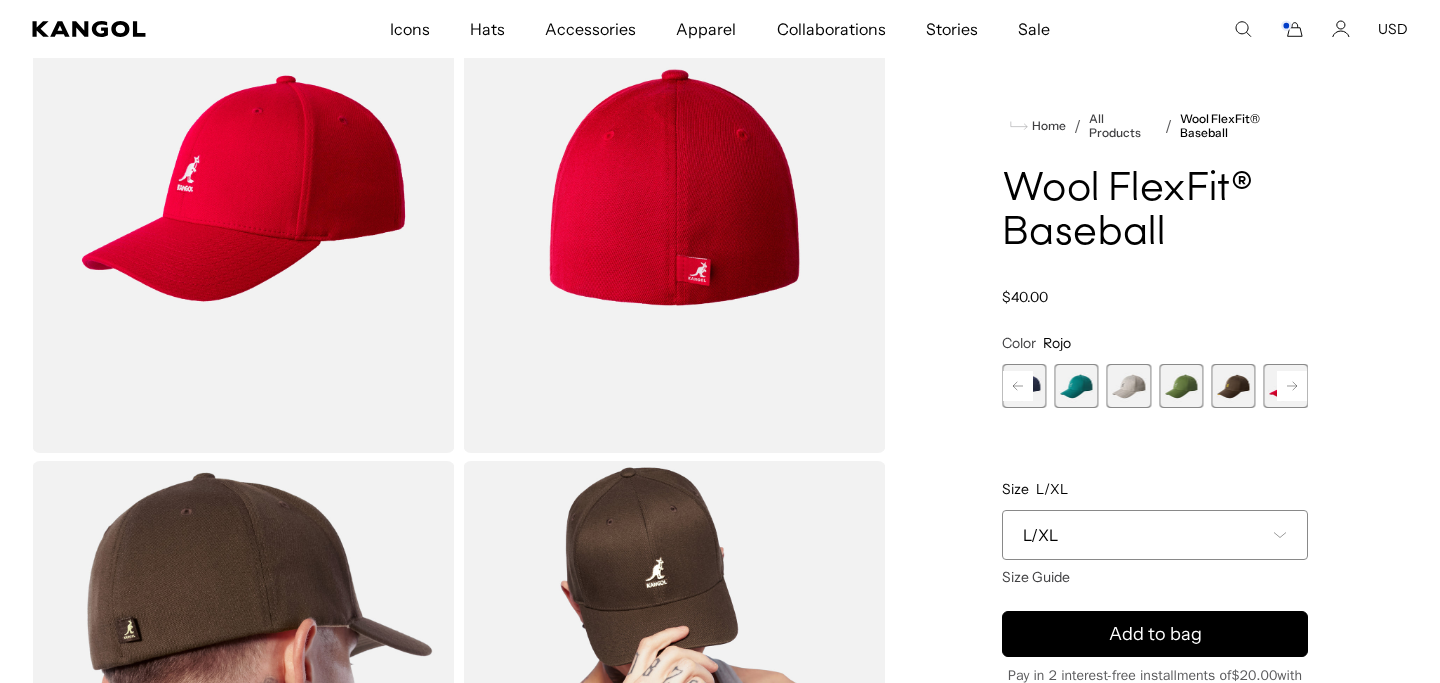 click 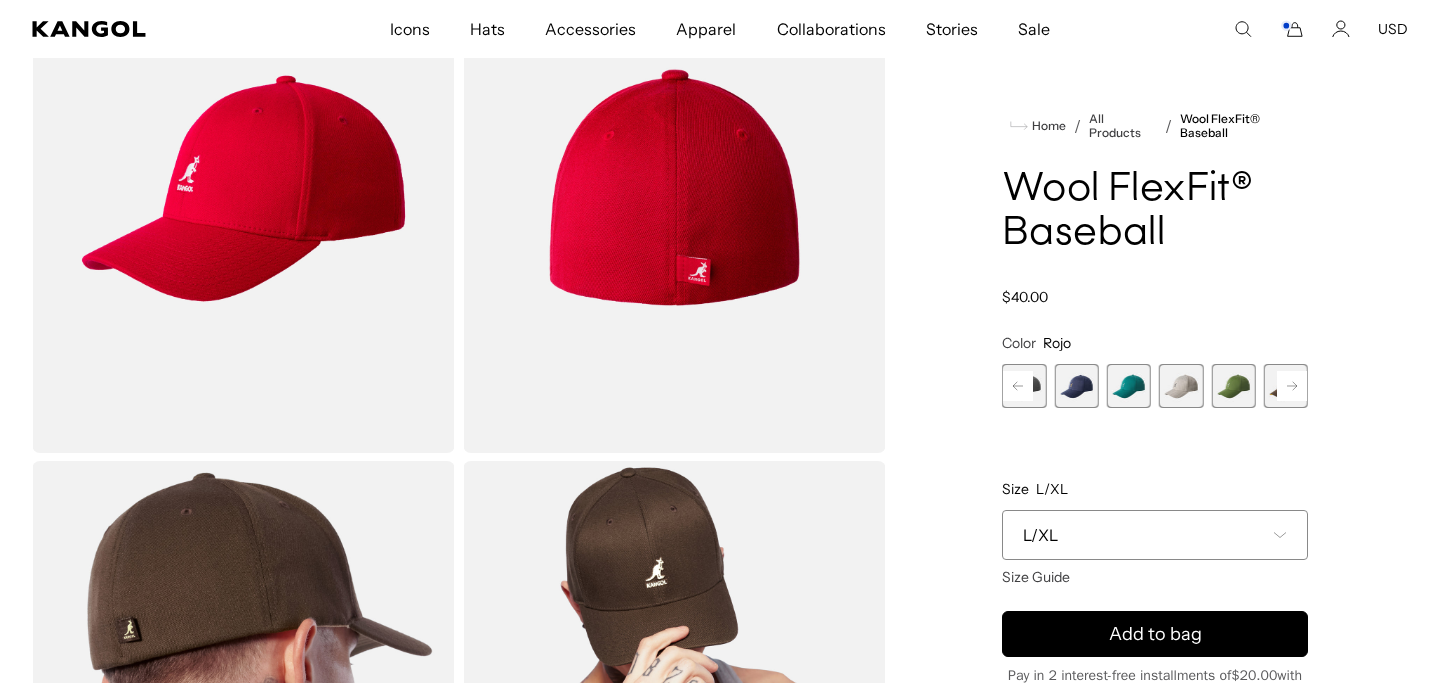 click at bounding box center [1129, 386] 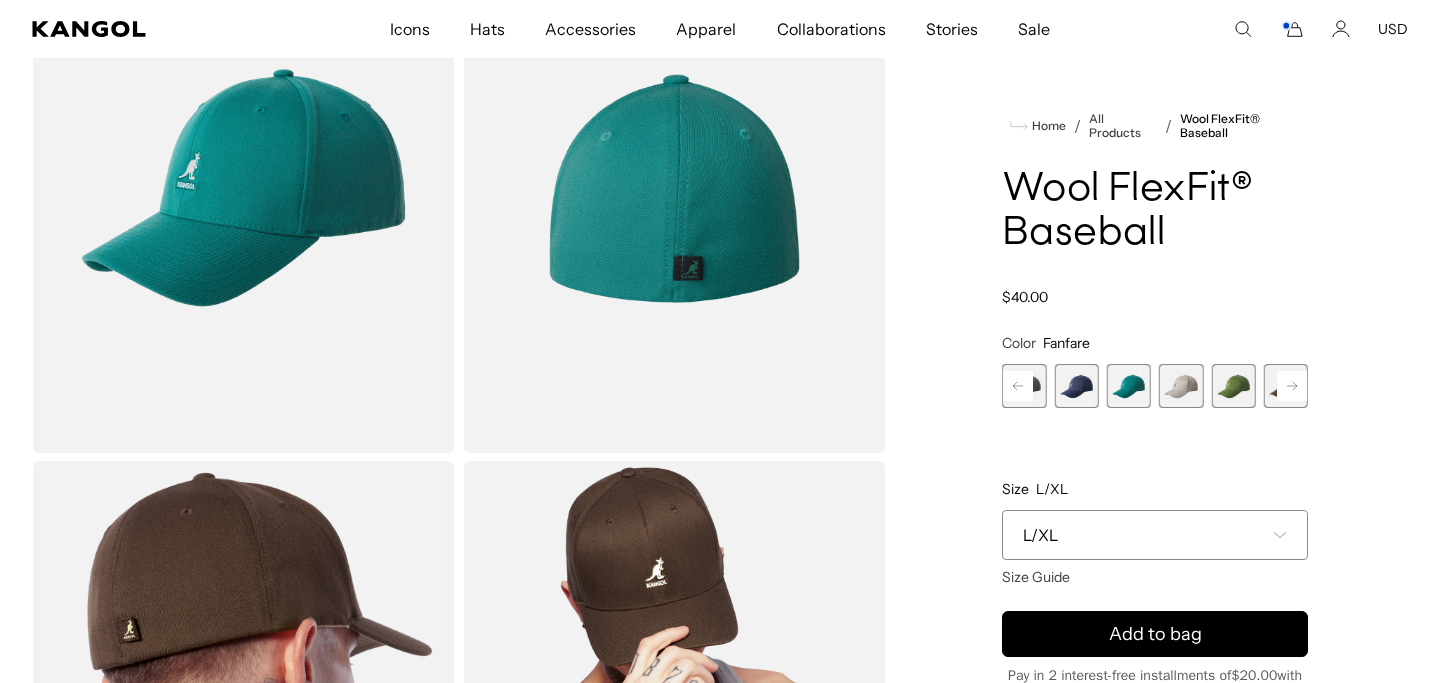 scroll, scrollTop: 0, scrollLeft: 0, axis: both 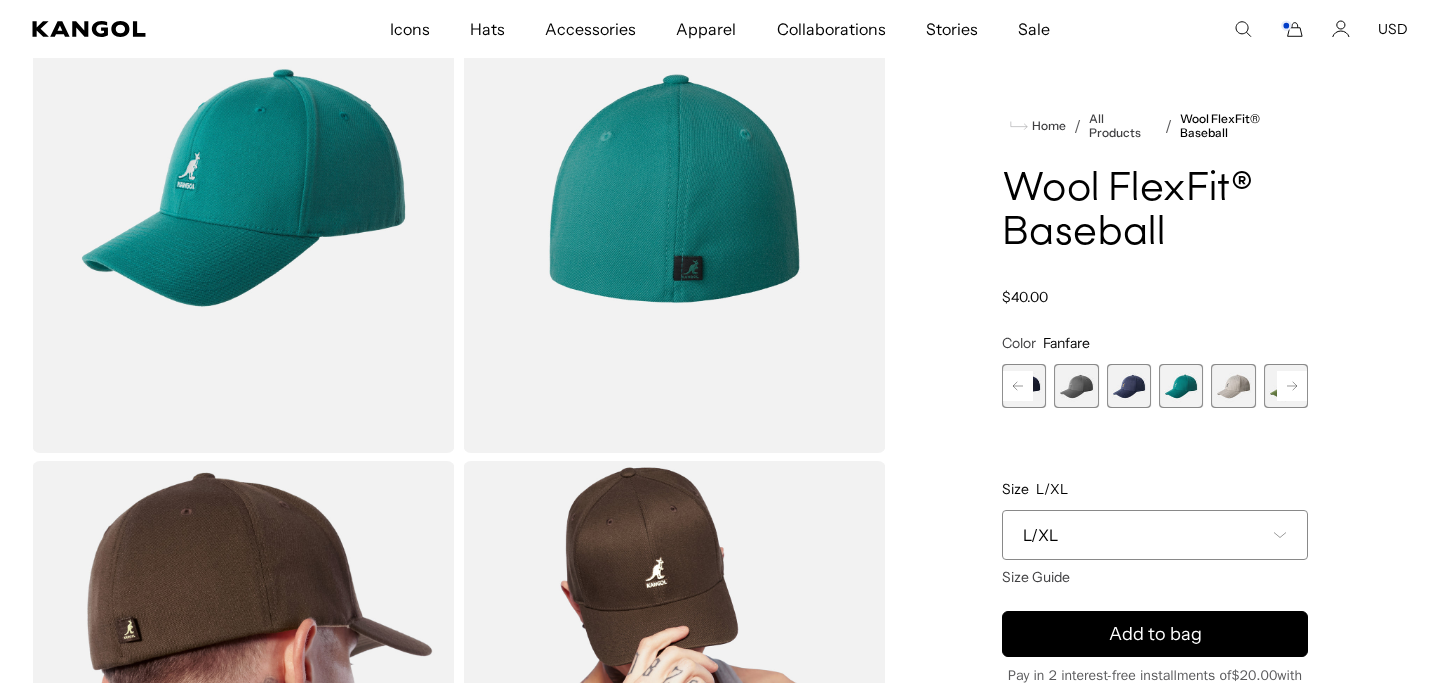 click 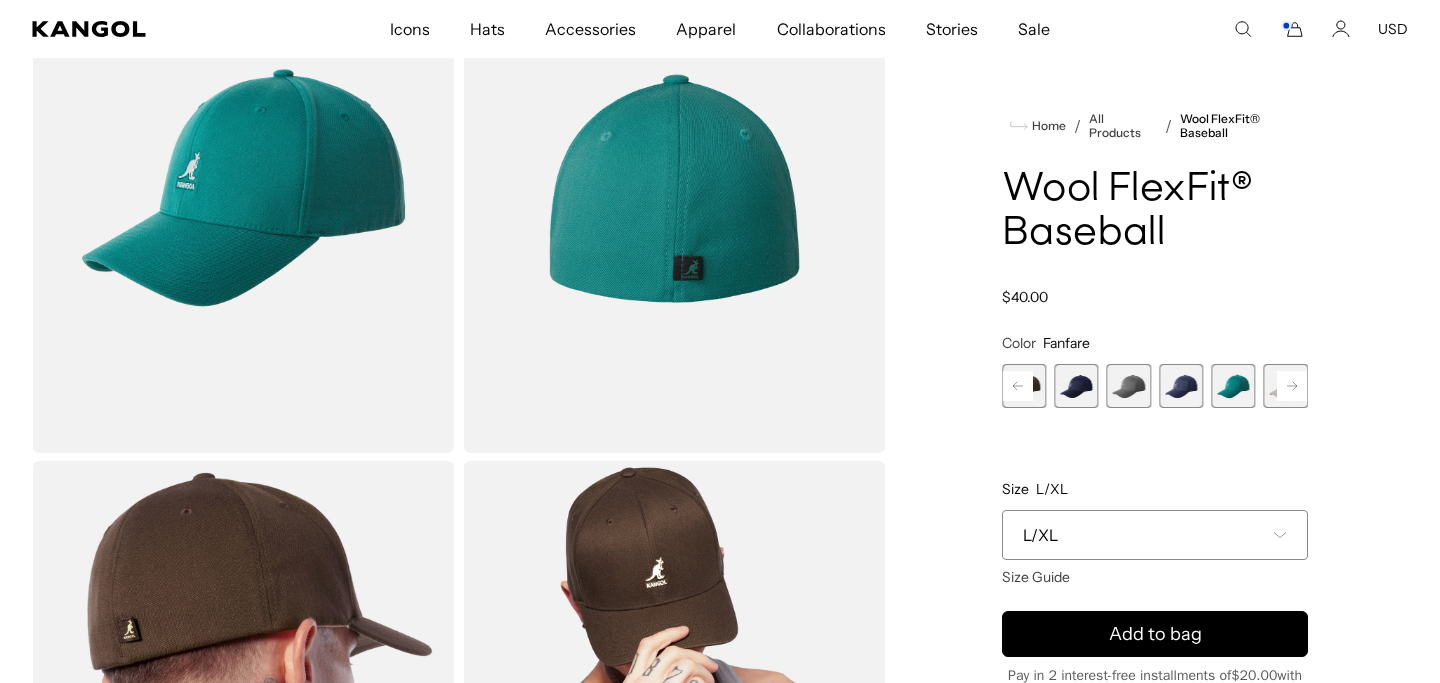 click at bounding box center [1181, 386] 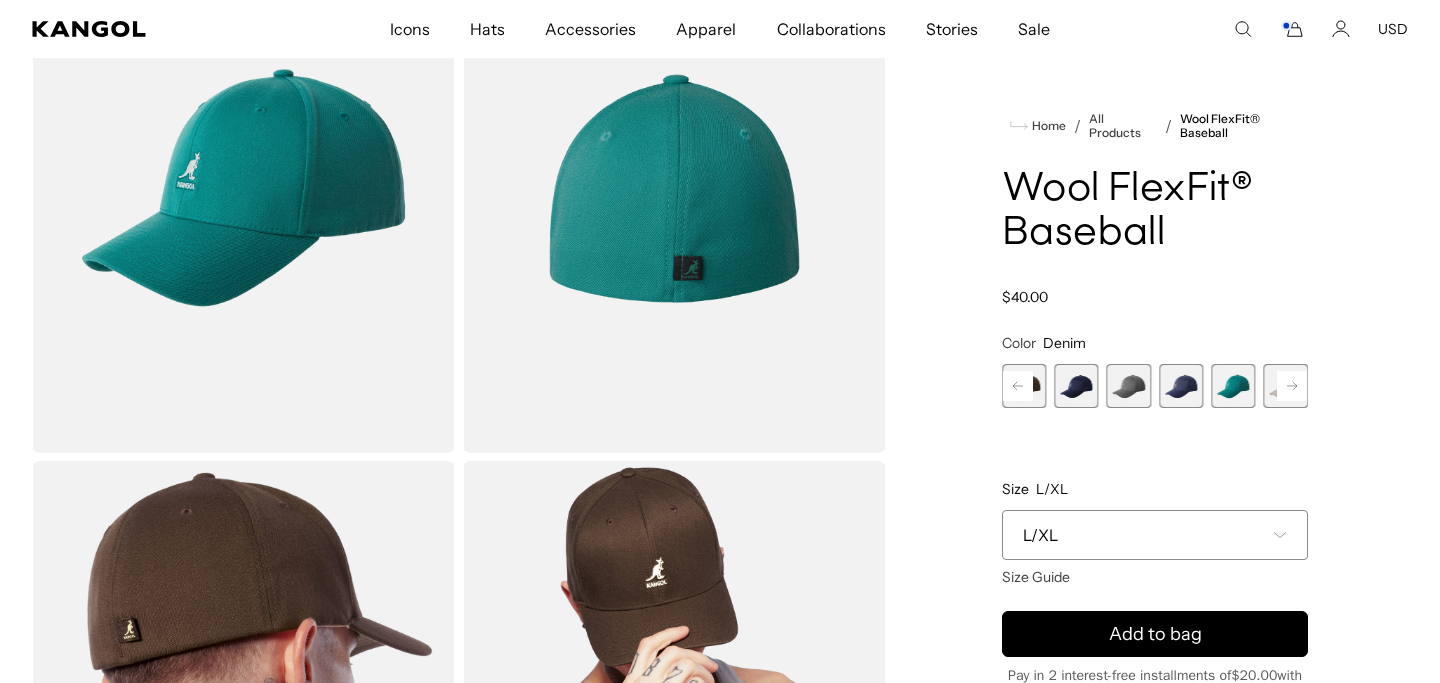 scroll, scrollTop: 0, scrollLeft: 412, axis: horizontal 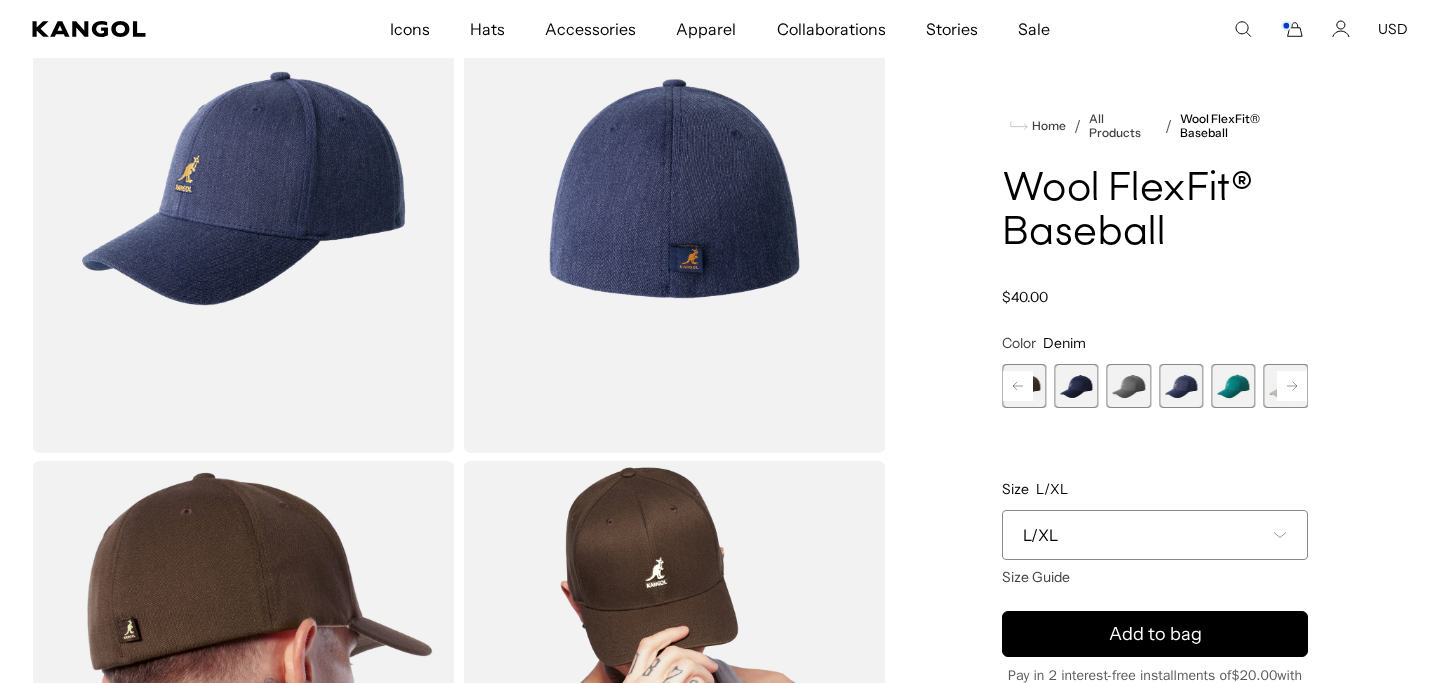 click at bounding box center (1129, 386) 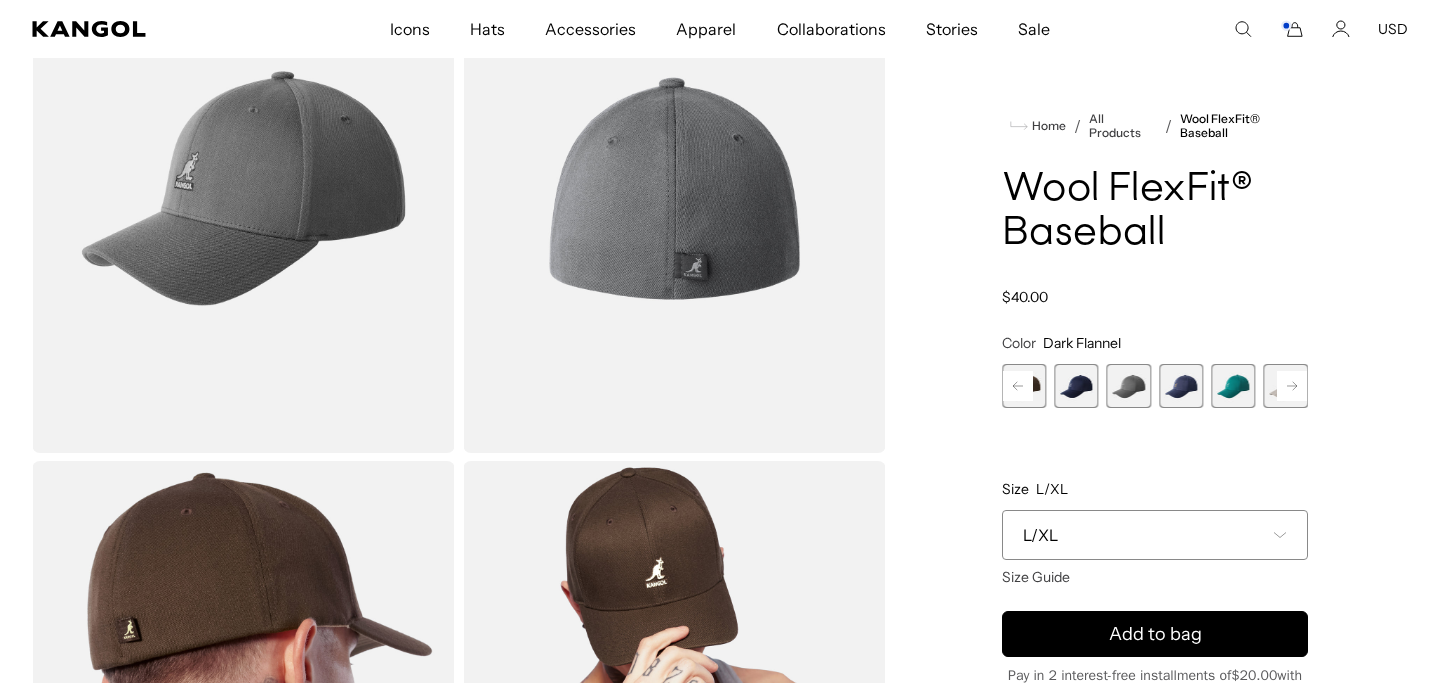 scroll, scrollTop: 0, scrollLeft: 0, axis: both 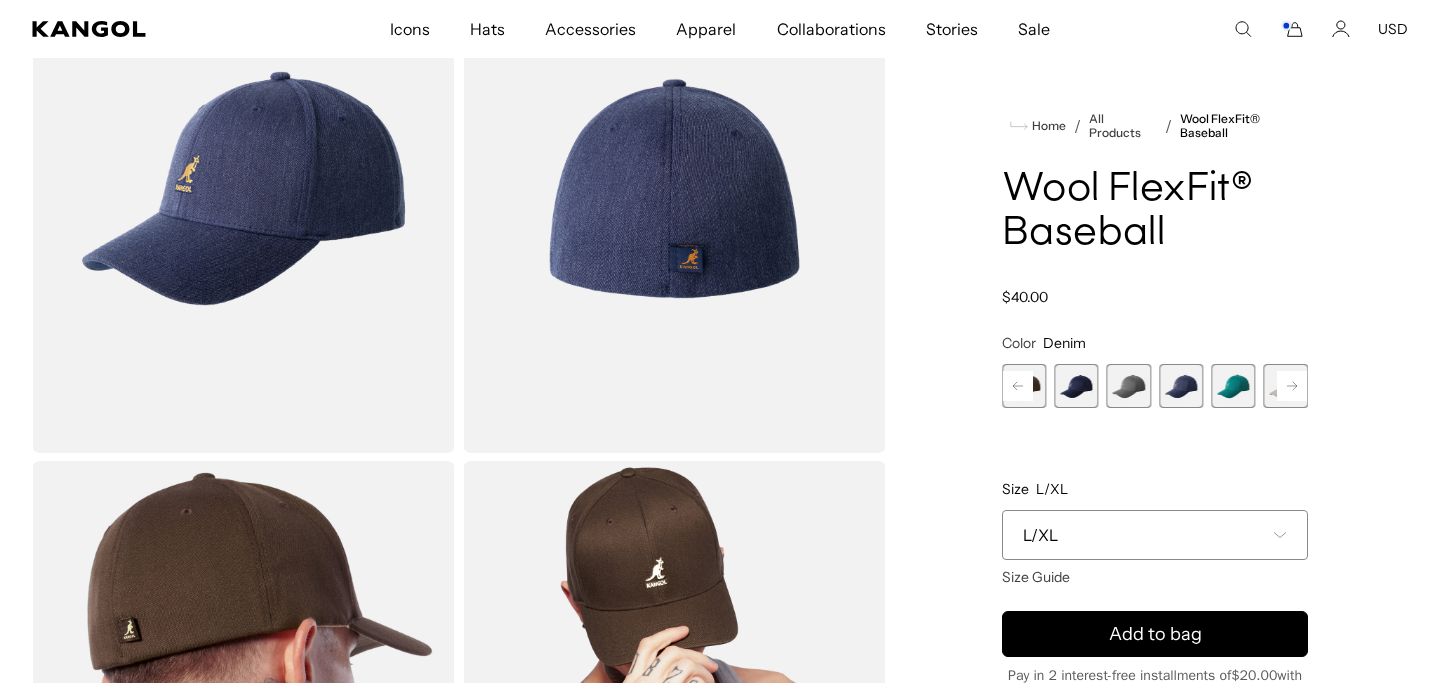 click on "Warm Apricot
Variant sold out or unavailable
Granada Blue
Variant sold out or unavailable
Paris Blue
Variant sold out or unavailable
[PERSON_NAME]
Variant sold out or unavailable
Barn Red
Variant sold out or unavailable
Beige
Variant sold out or unavailable
Beluga Black
Variant sold out or unavailable" at bounding box center [1155, 386] 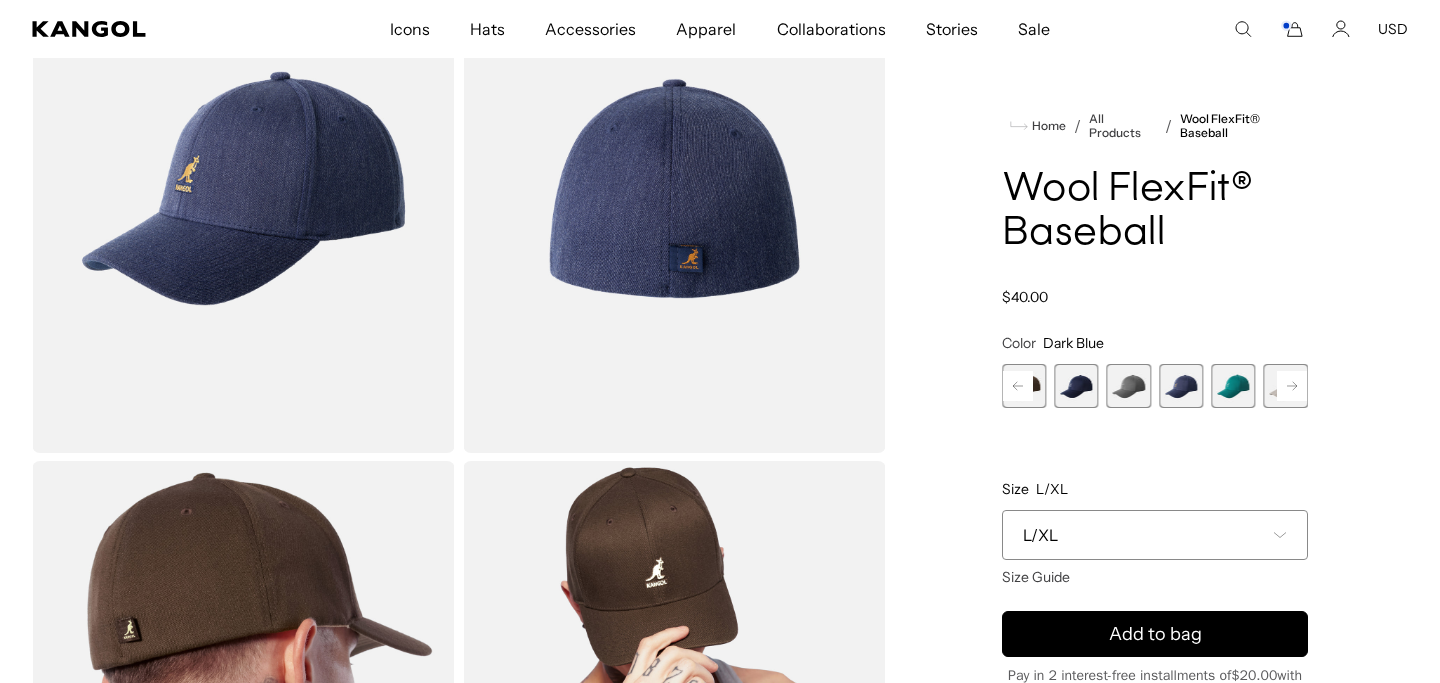 scroll, scrollTop: 0, scrollLeft: 412, axis: horizontal 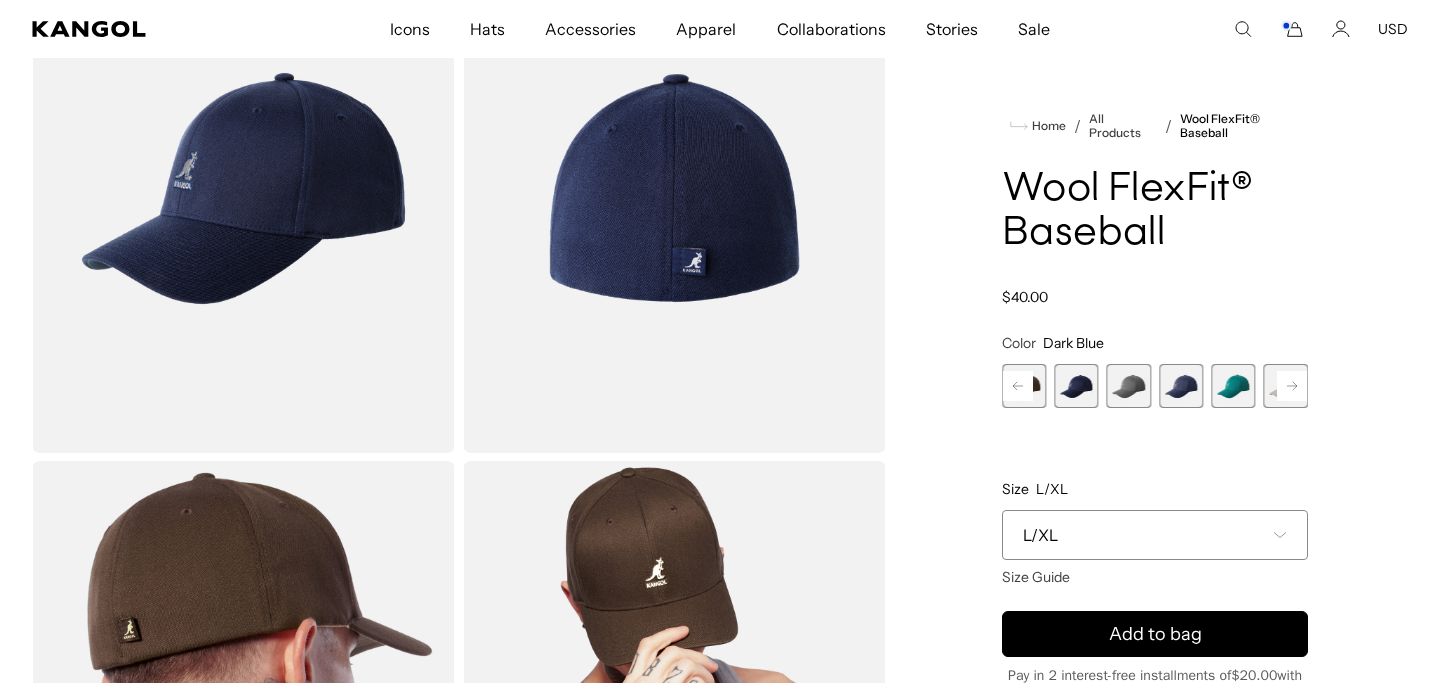 click 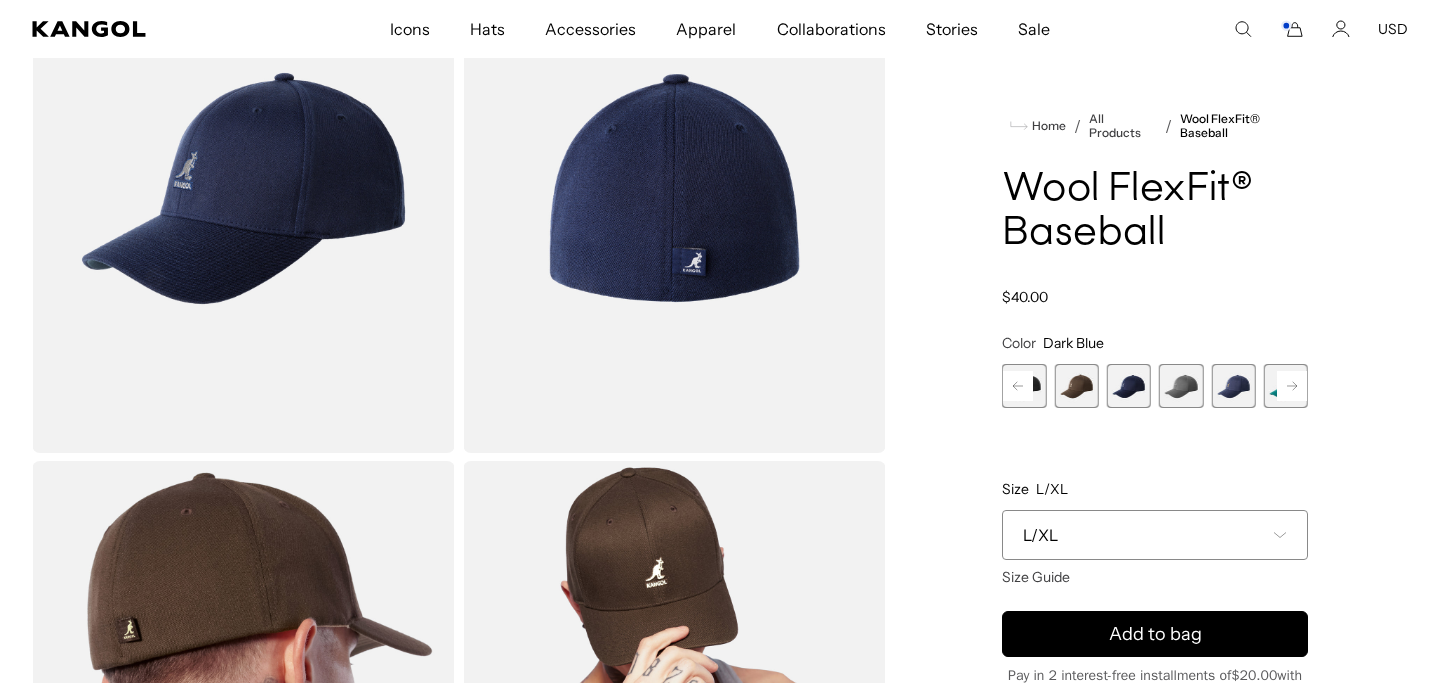 click 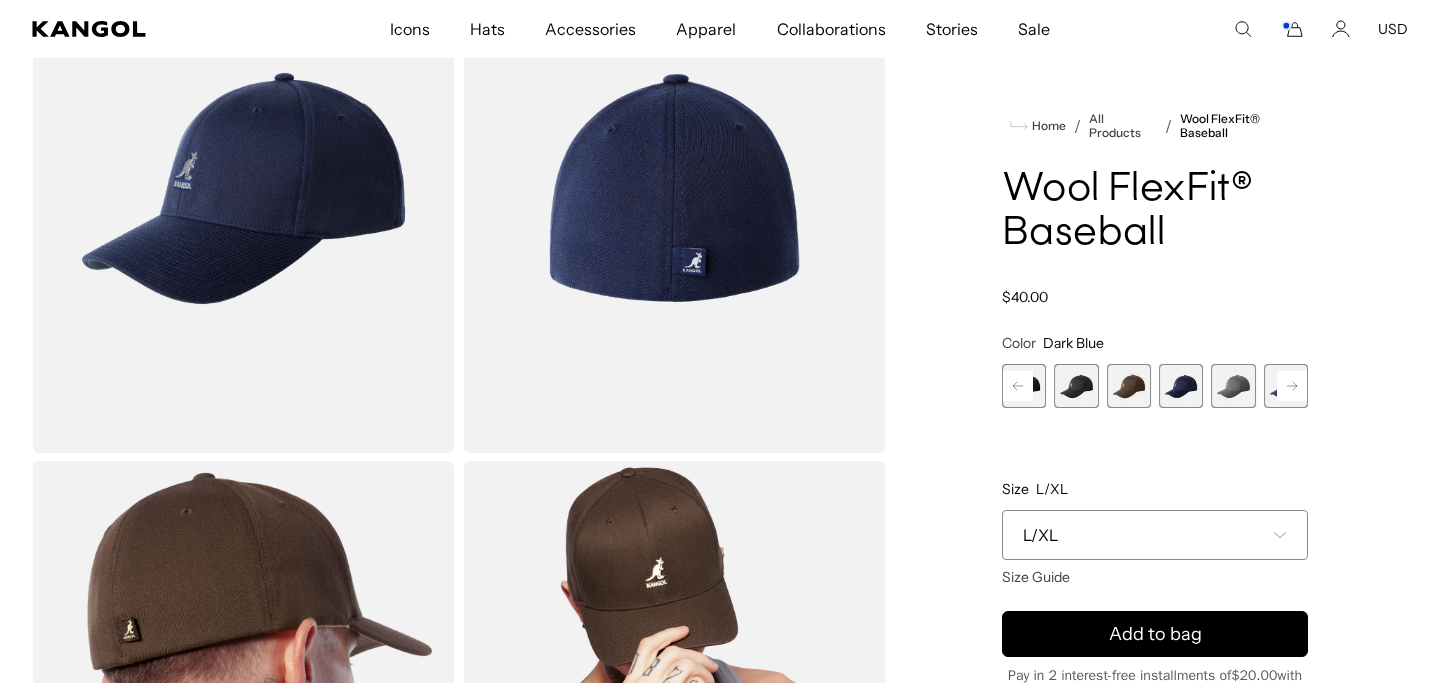 click 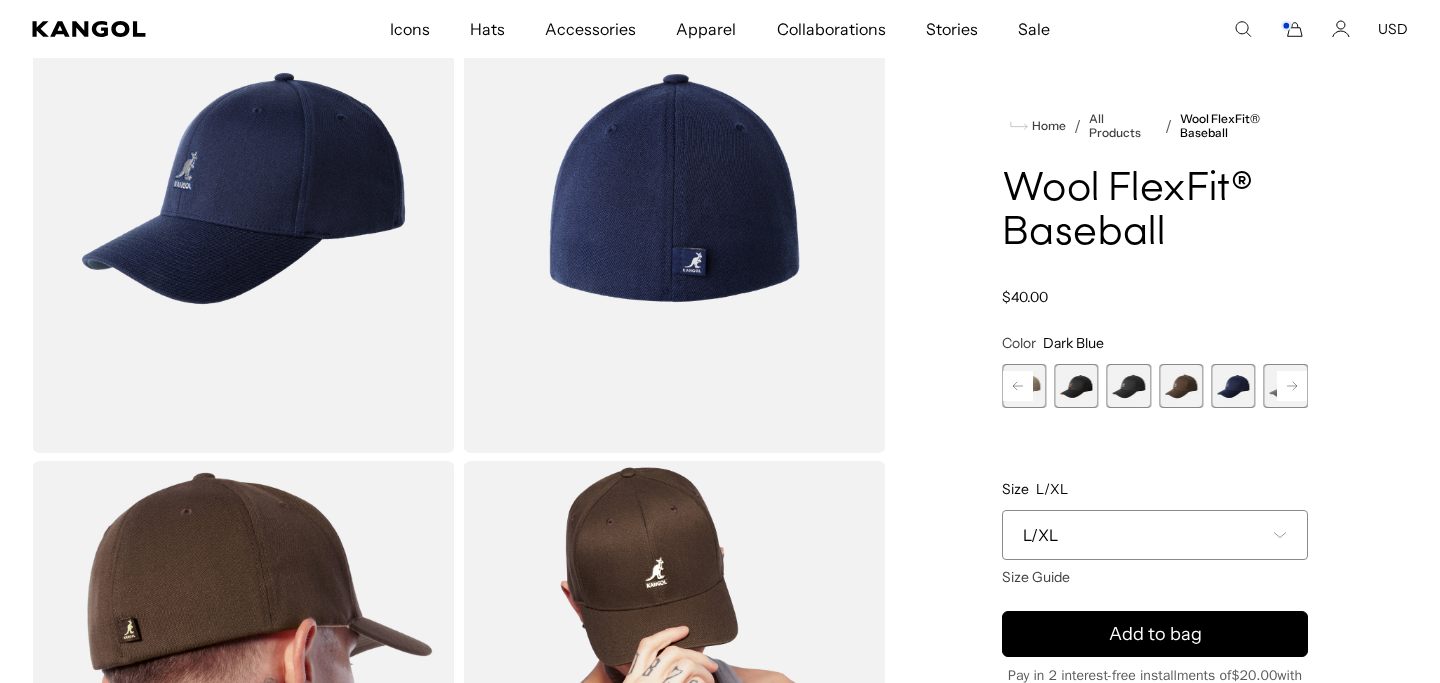 scroll, scrollTop: 0, scrollLeft: 0, axis: both 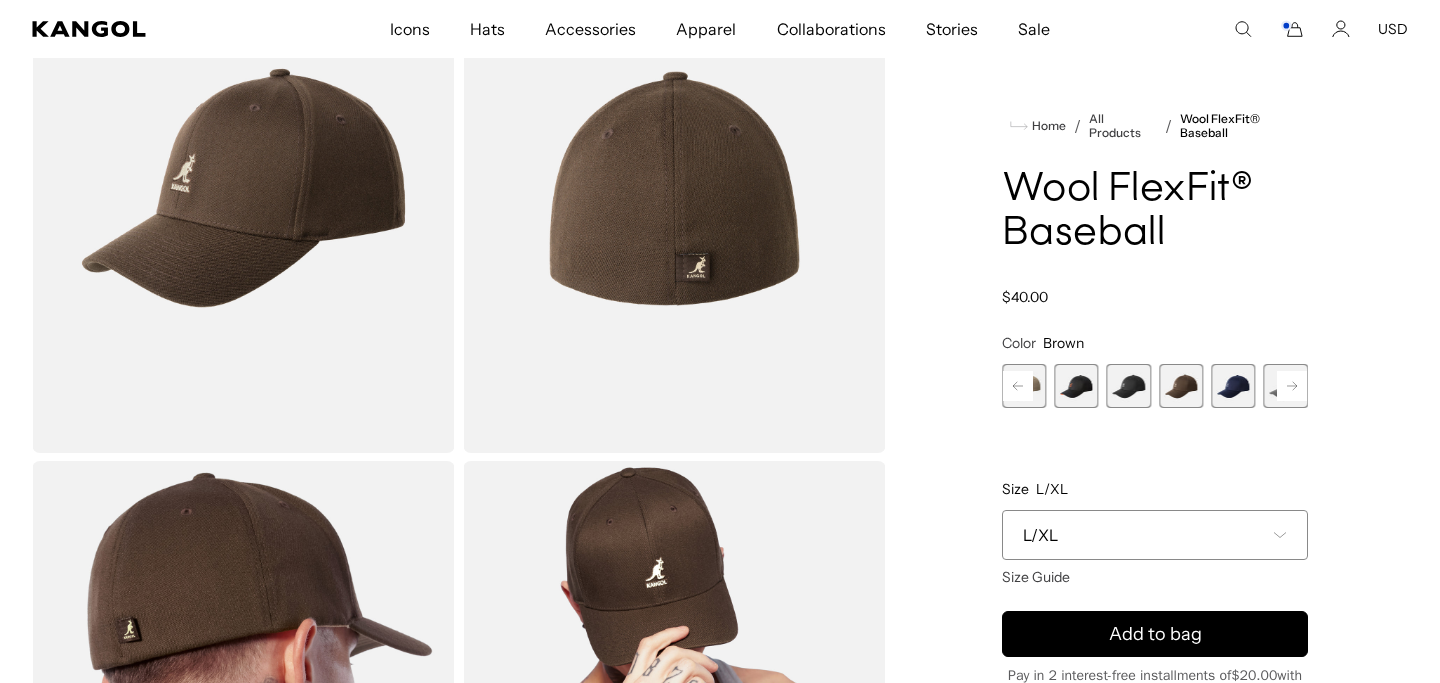 click at bounding box center (1129, 386) 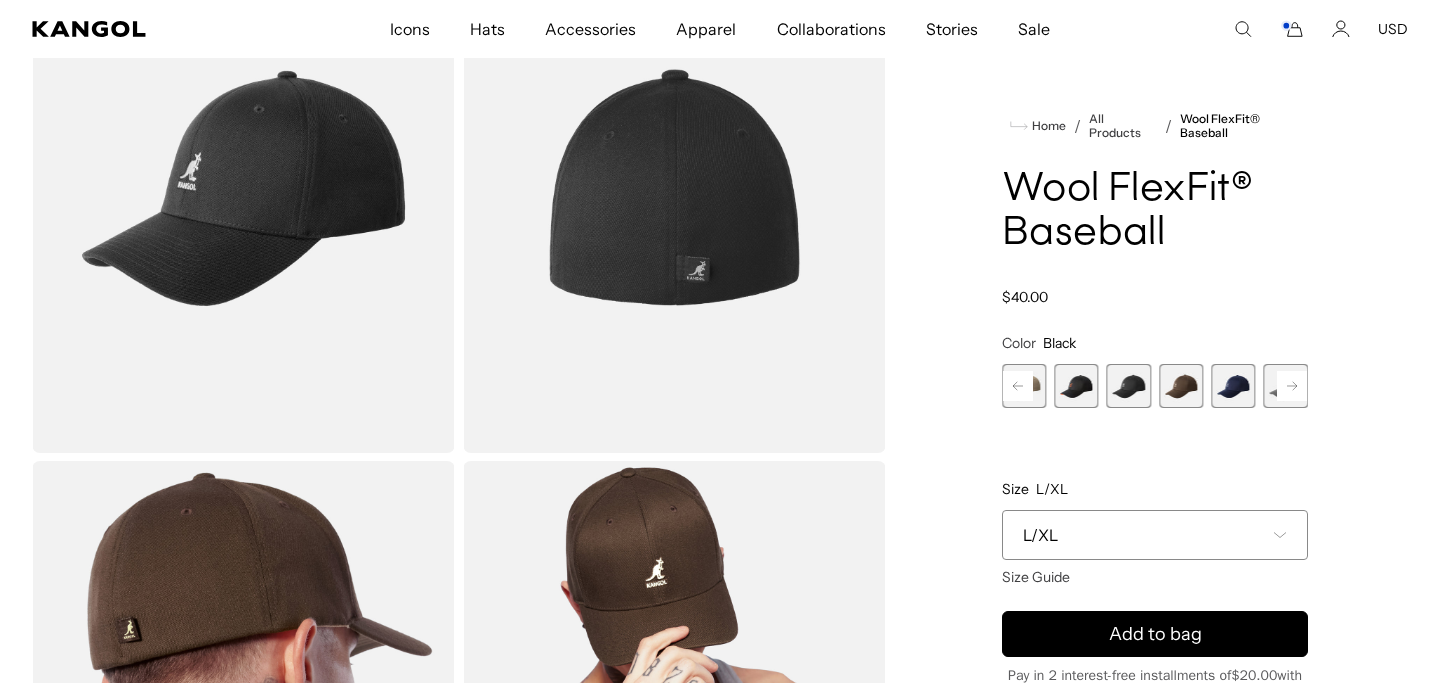 scroll, scrollTop: 0, scrollLeft: 0, axis: both 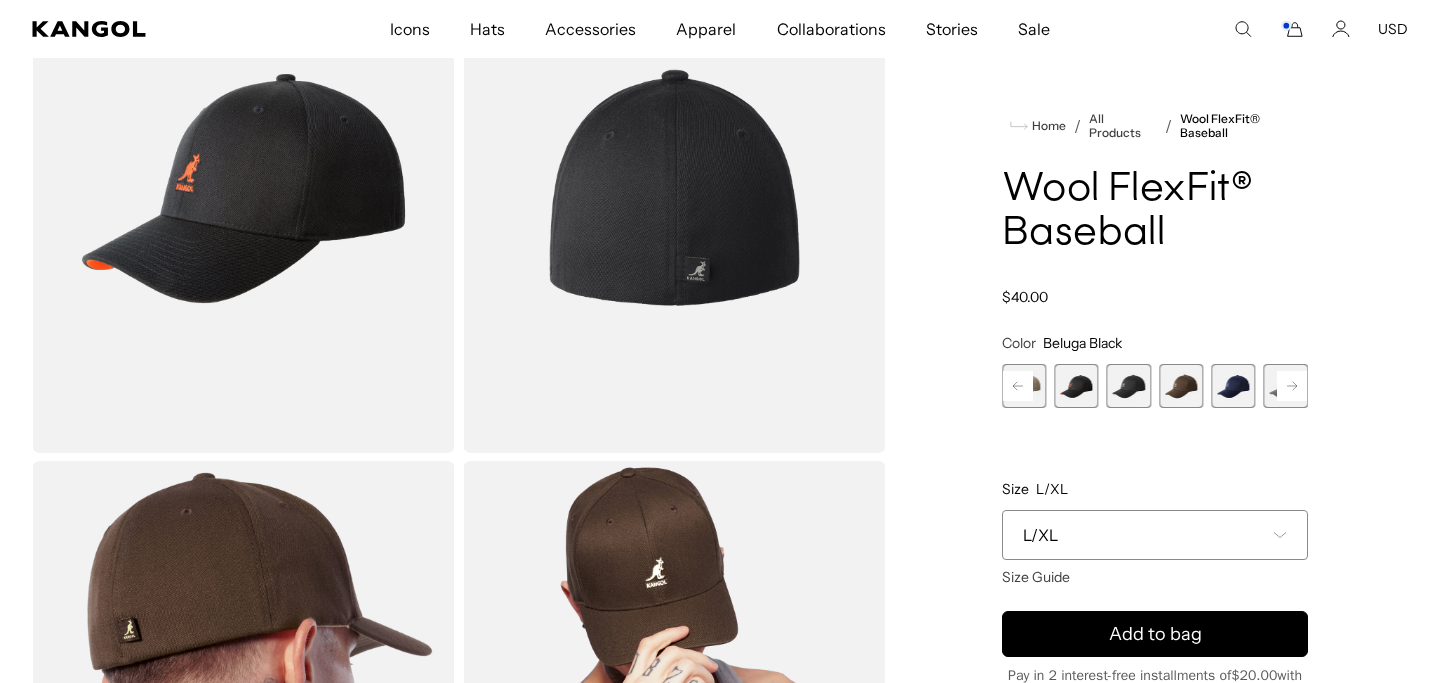 click 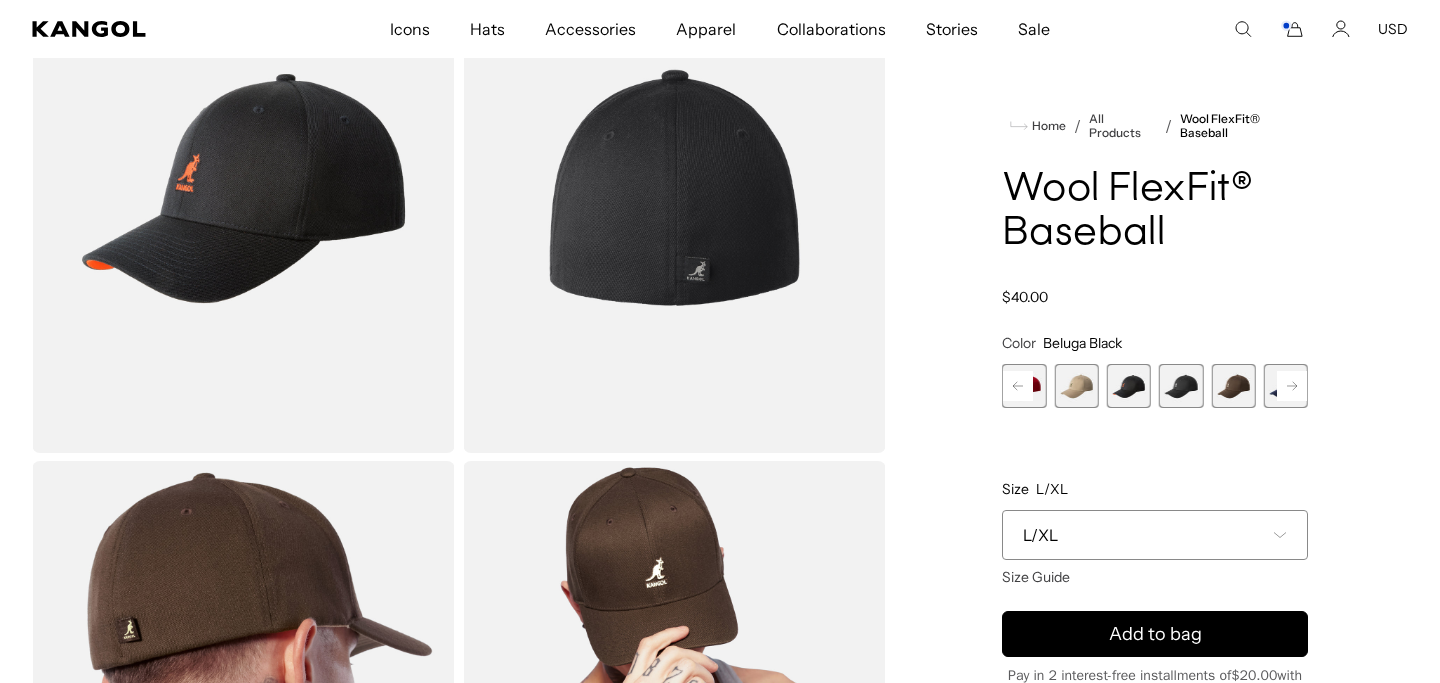 click 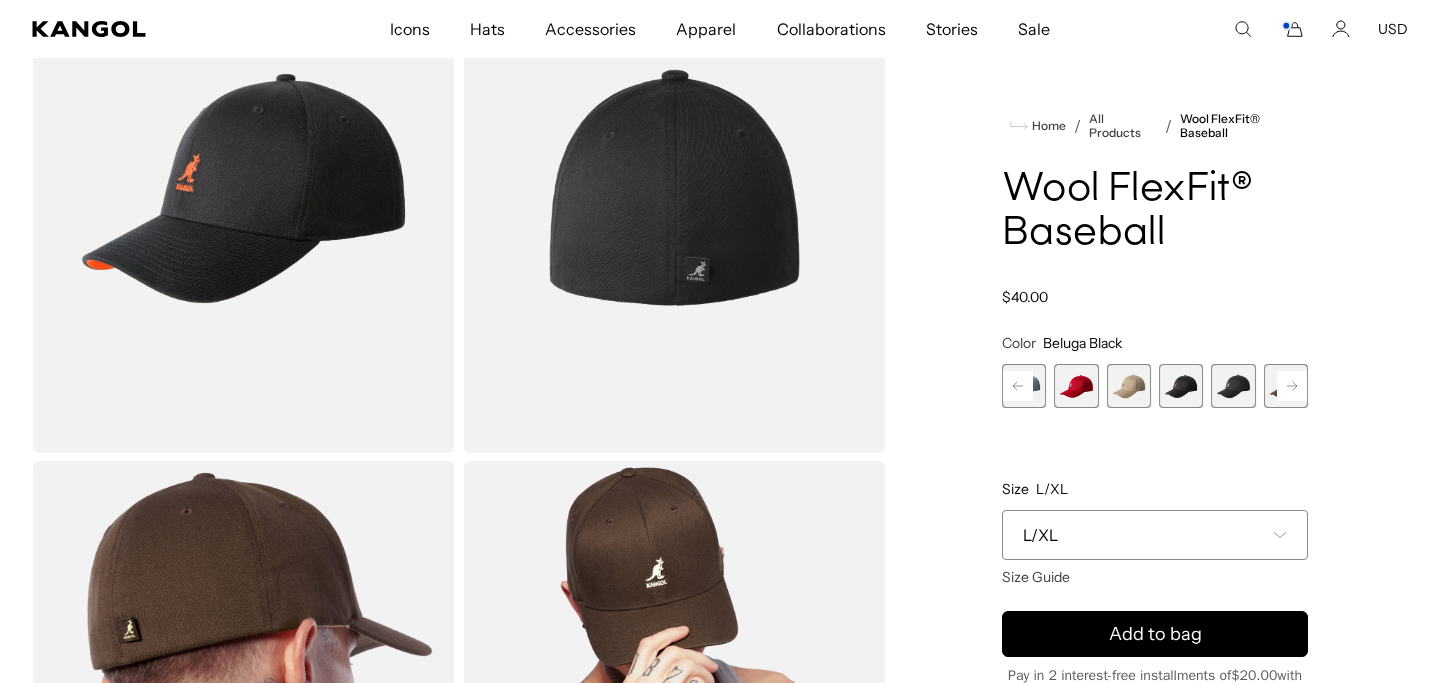 click 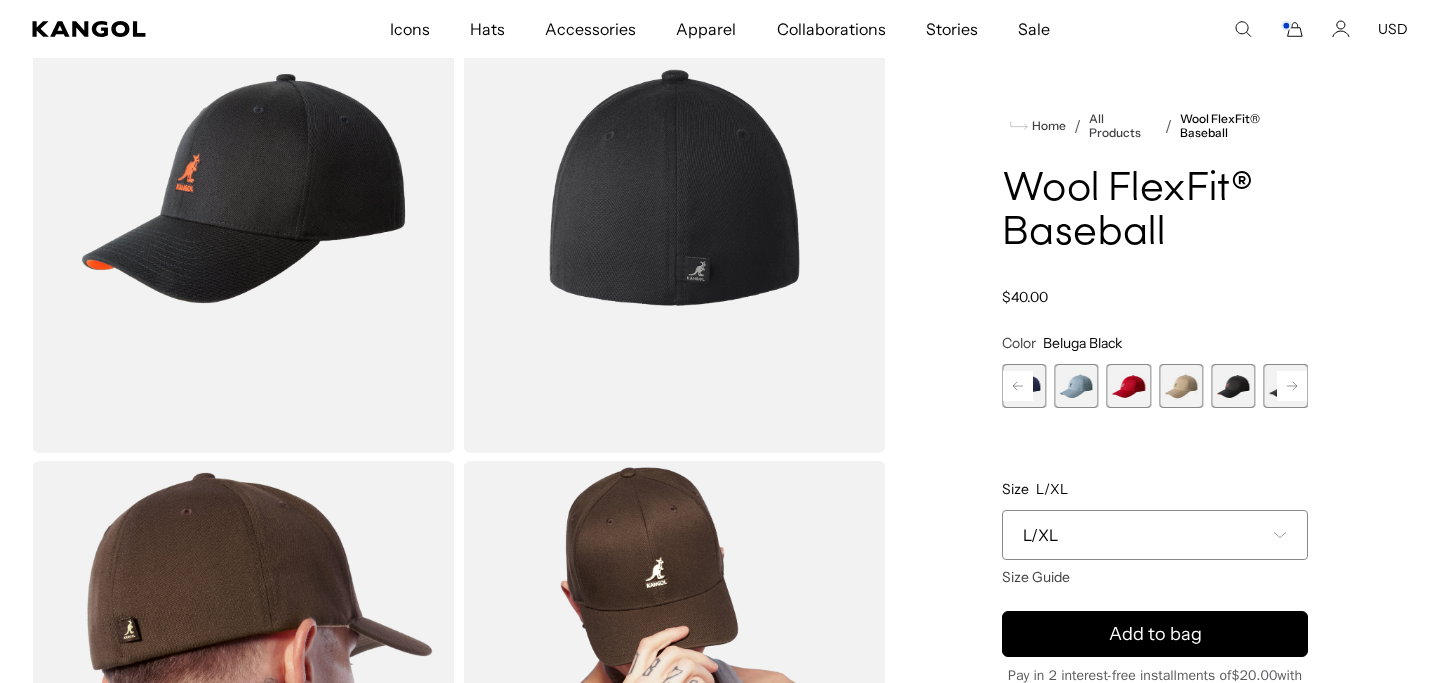 click 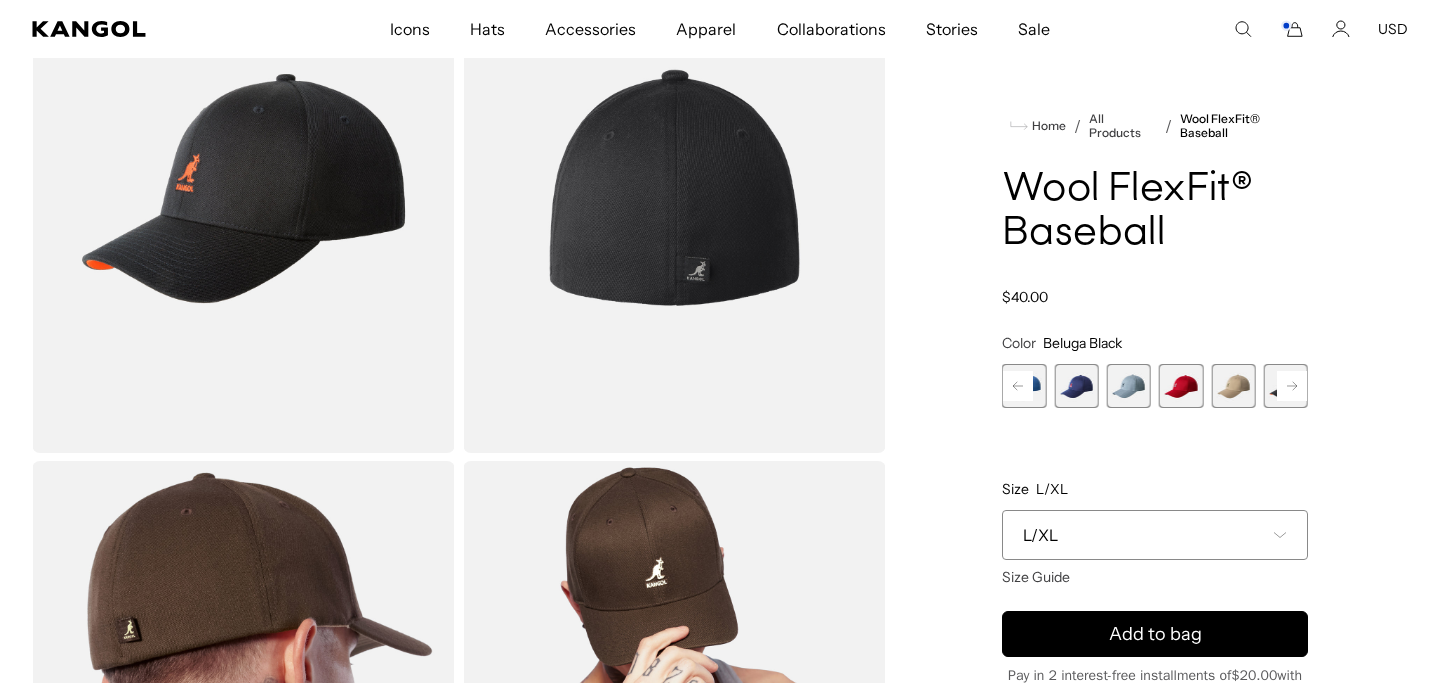 click at bounding box center (1233, 386) 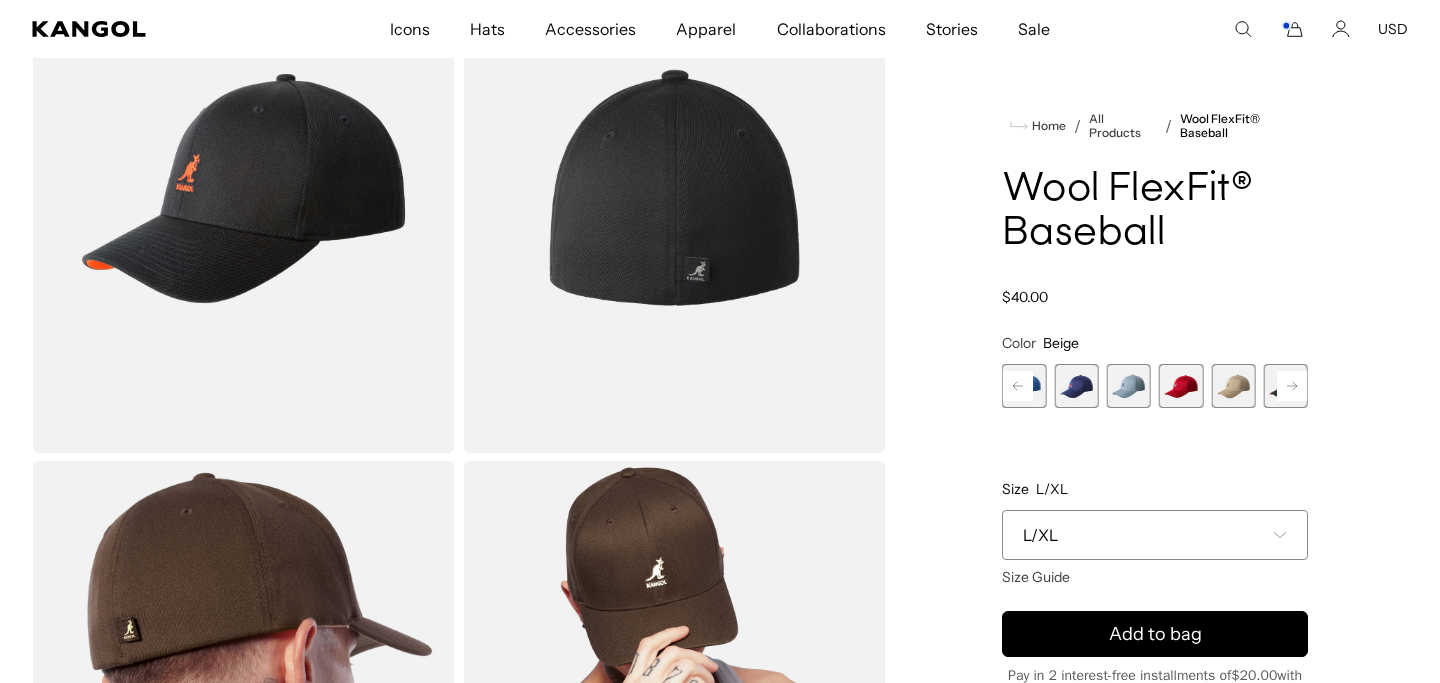 scroll, scrollTop: 0, scrollLeft: 0, axis: both 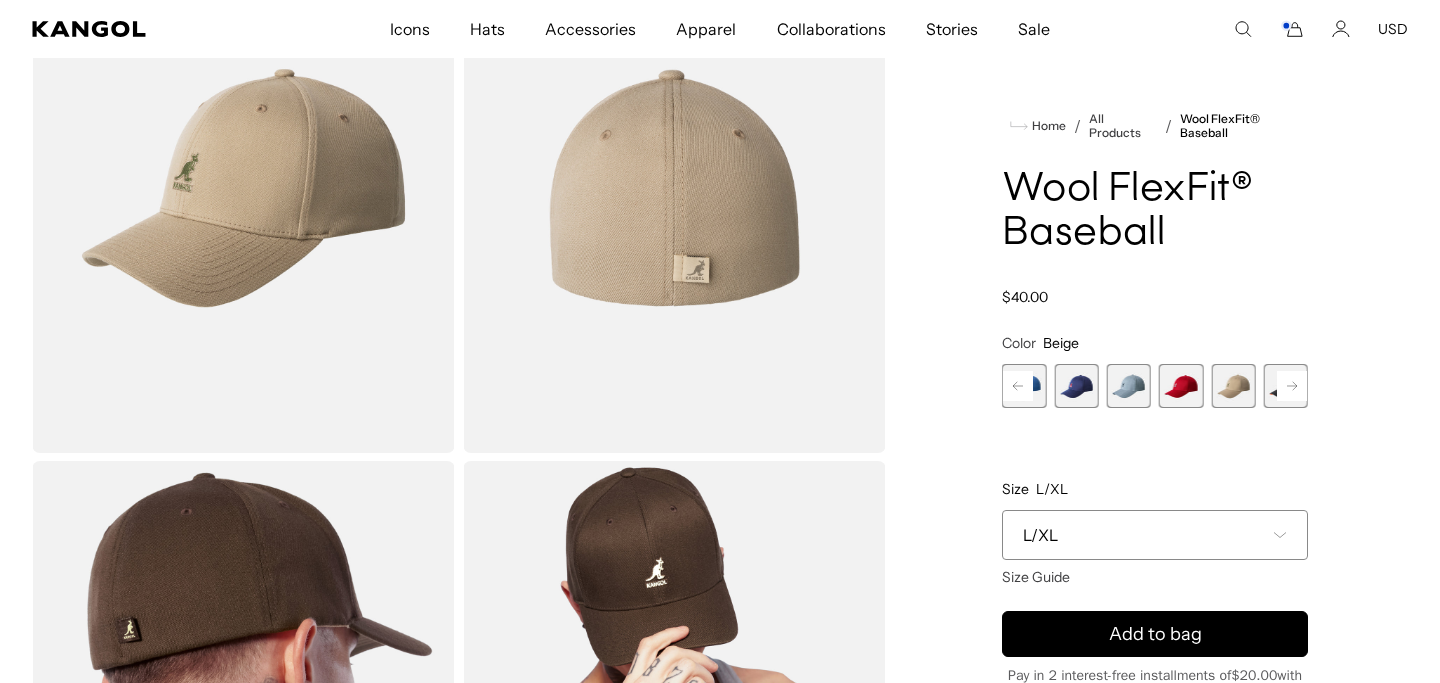 click at bounding box center [1181, 386] 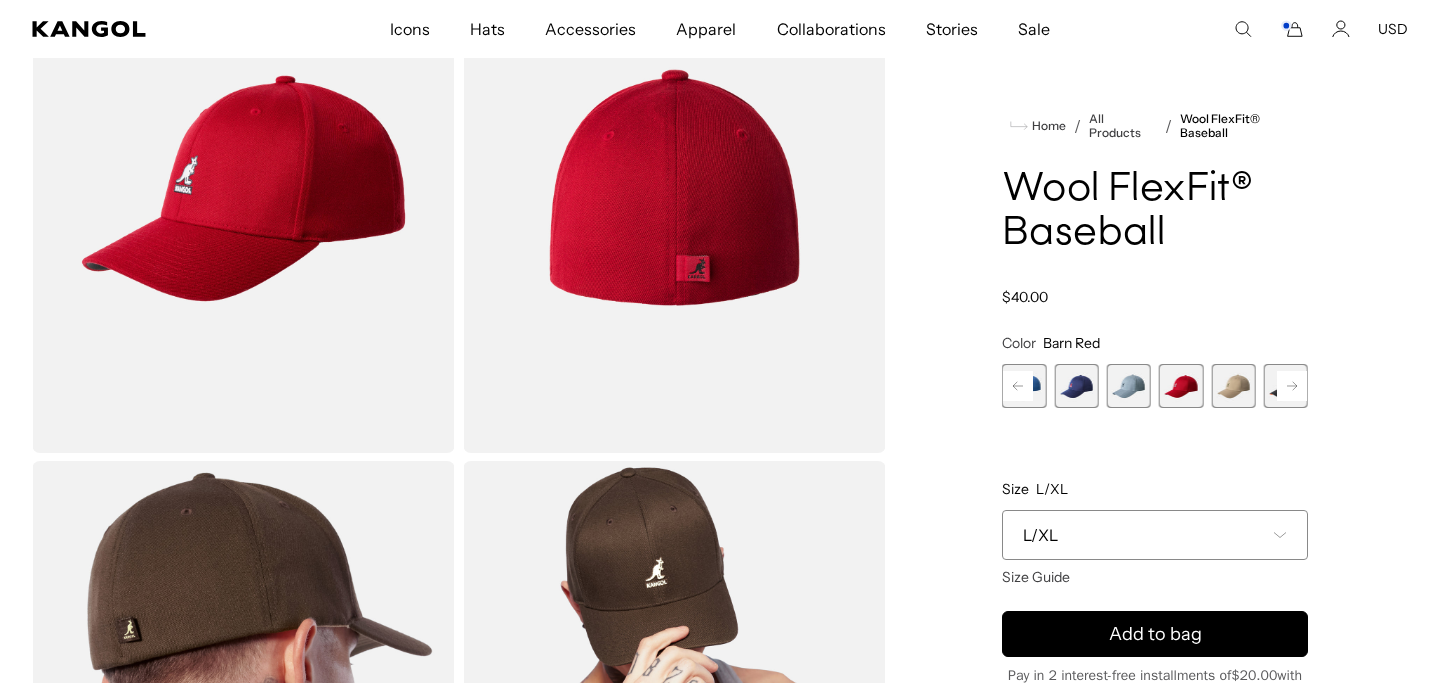 scroll, scrollTop: 0, scrollLeft: 412, axis: horizontal 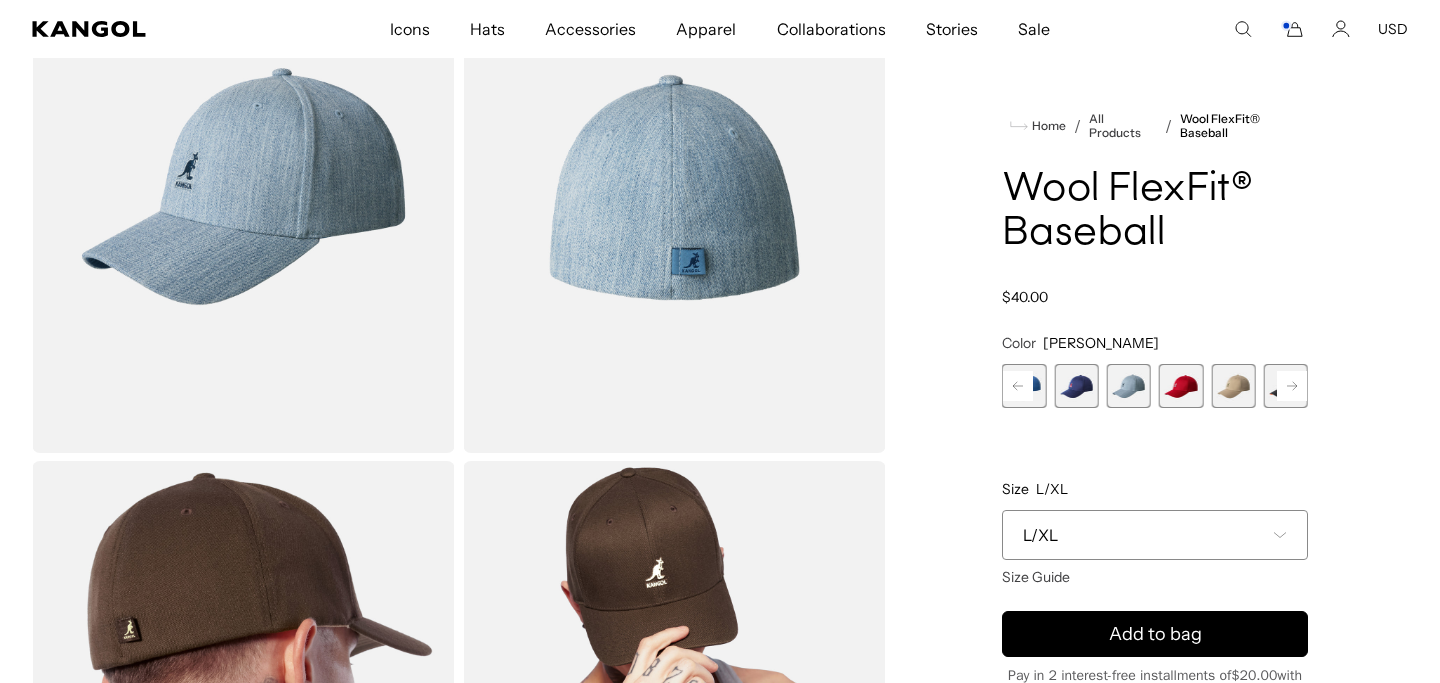 click at bounding box center (1076, 386) 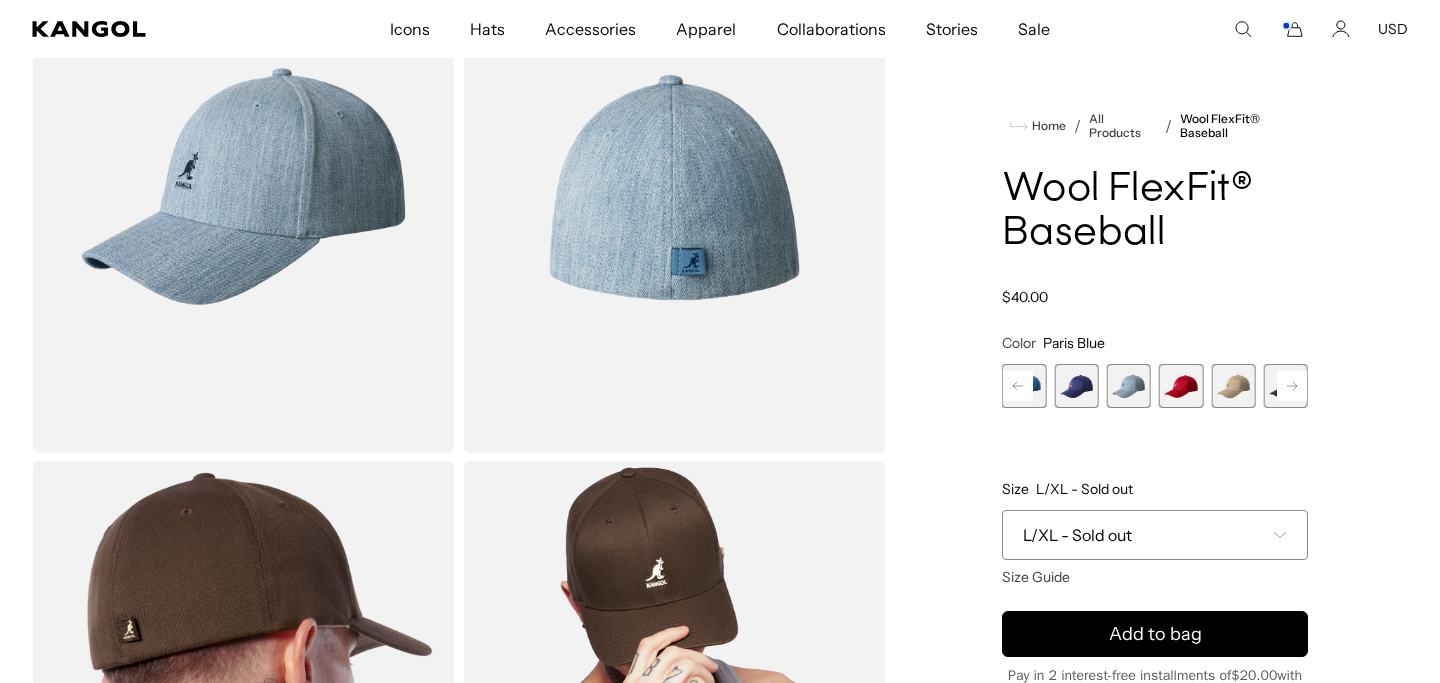 scroll, scrollTop: 0, scrollLeft: 0, axis: both 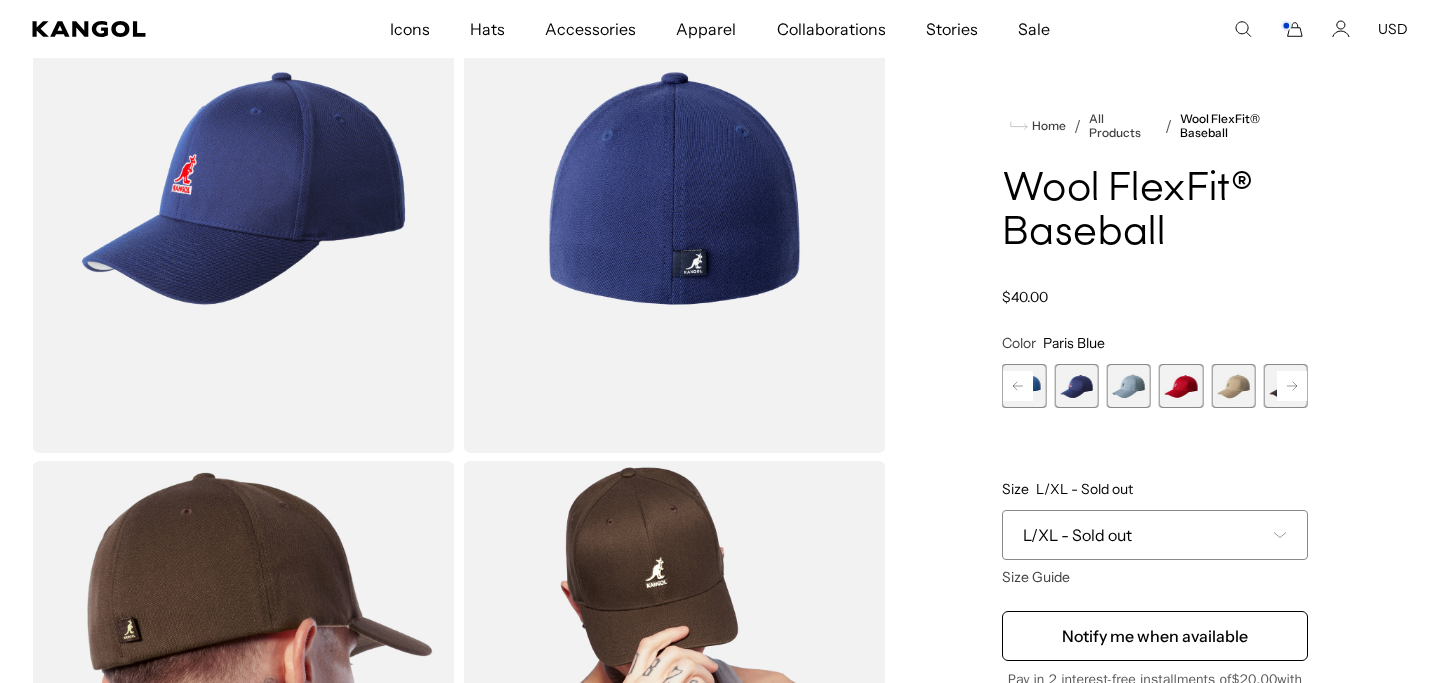 click 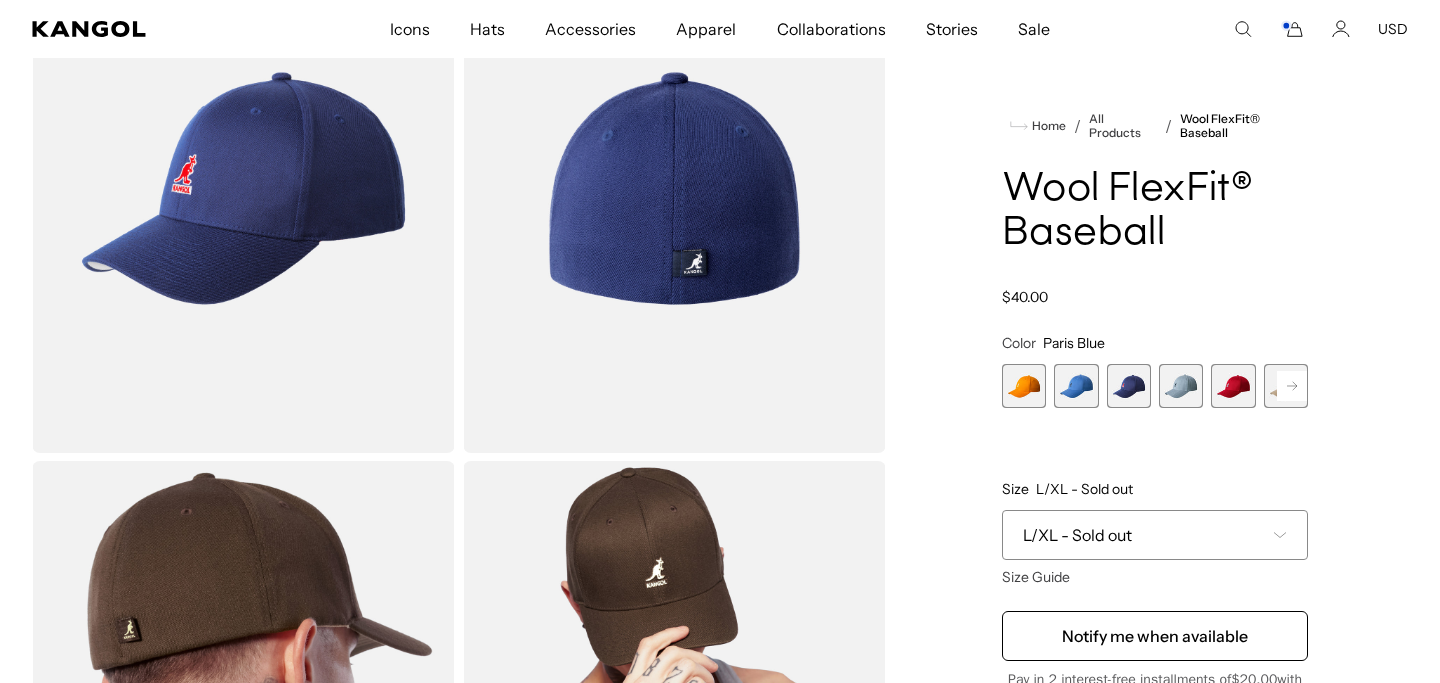 click at bounding box center (1024, 386) 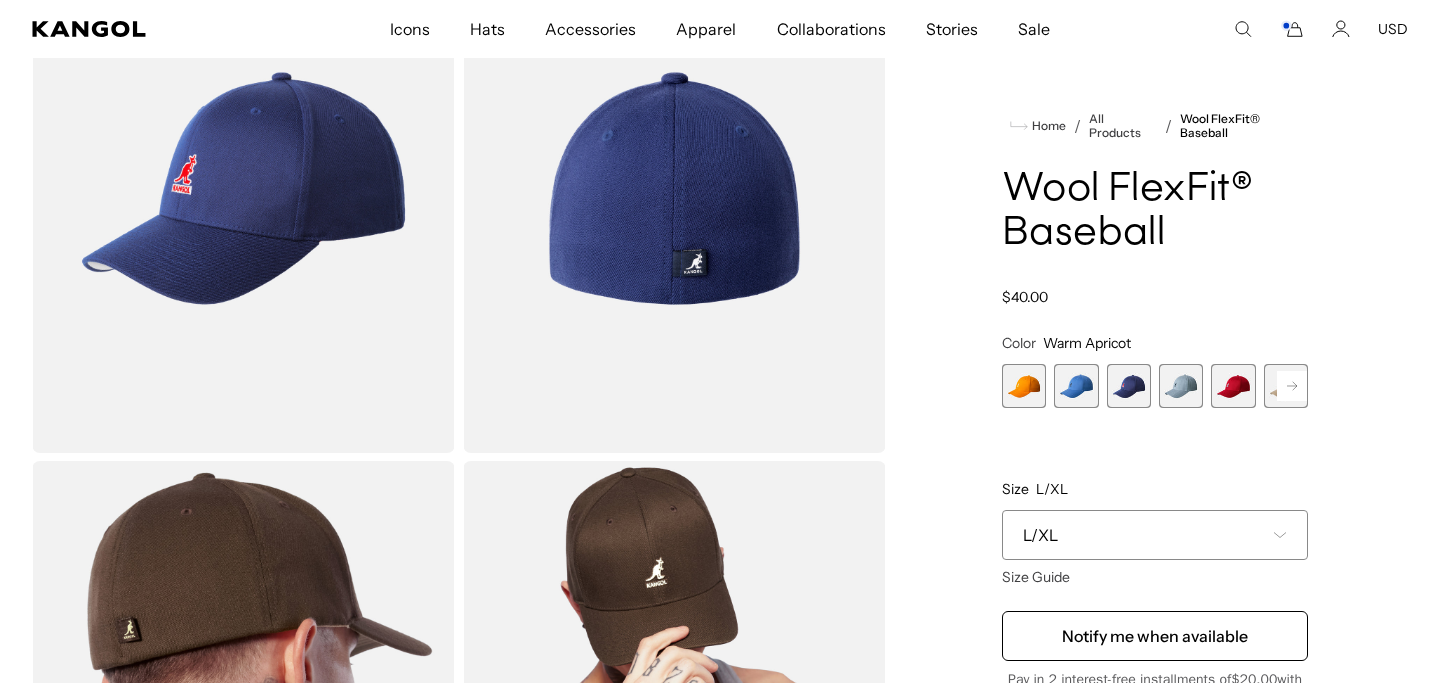 scroll, scrollTop: 0, scrollLeft: 412, axis: horizontal 